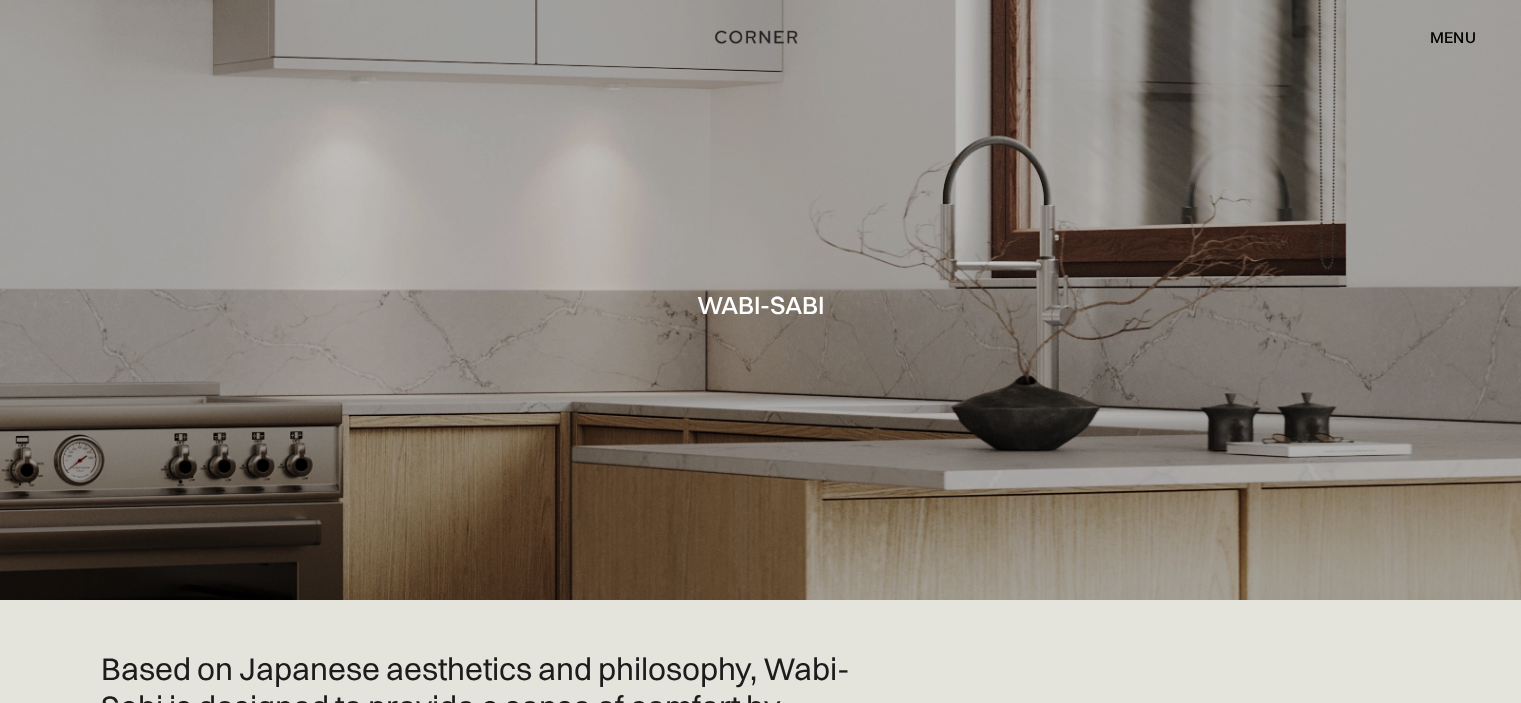 scroll, scrollTop: 0, scrollLeft: 0, axis: both 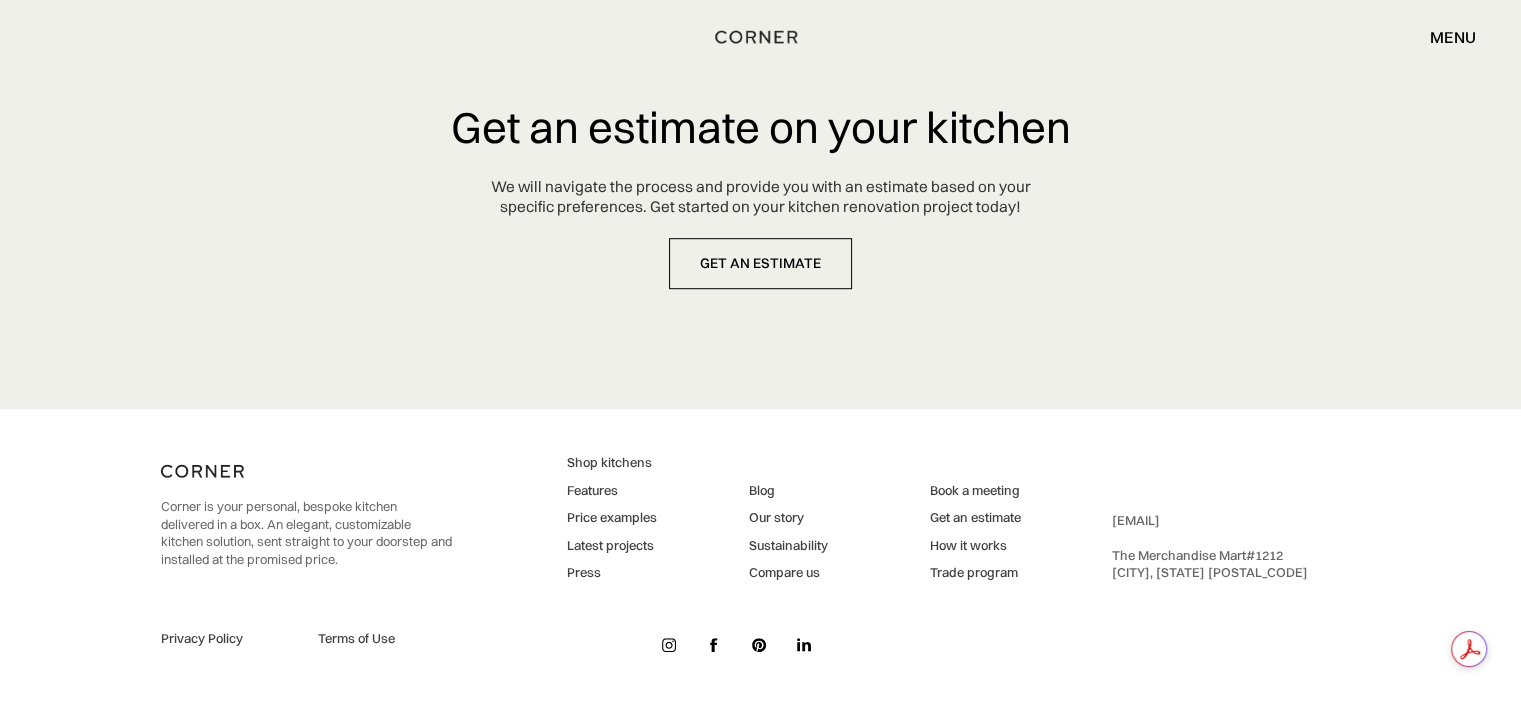 click on "Latest projects" at bounding box center [612, 546] 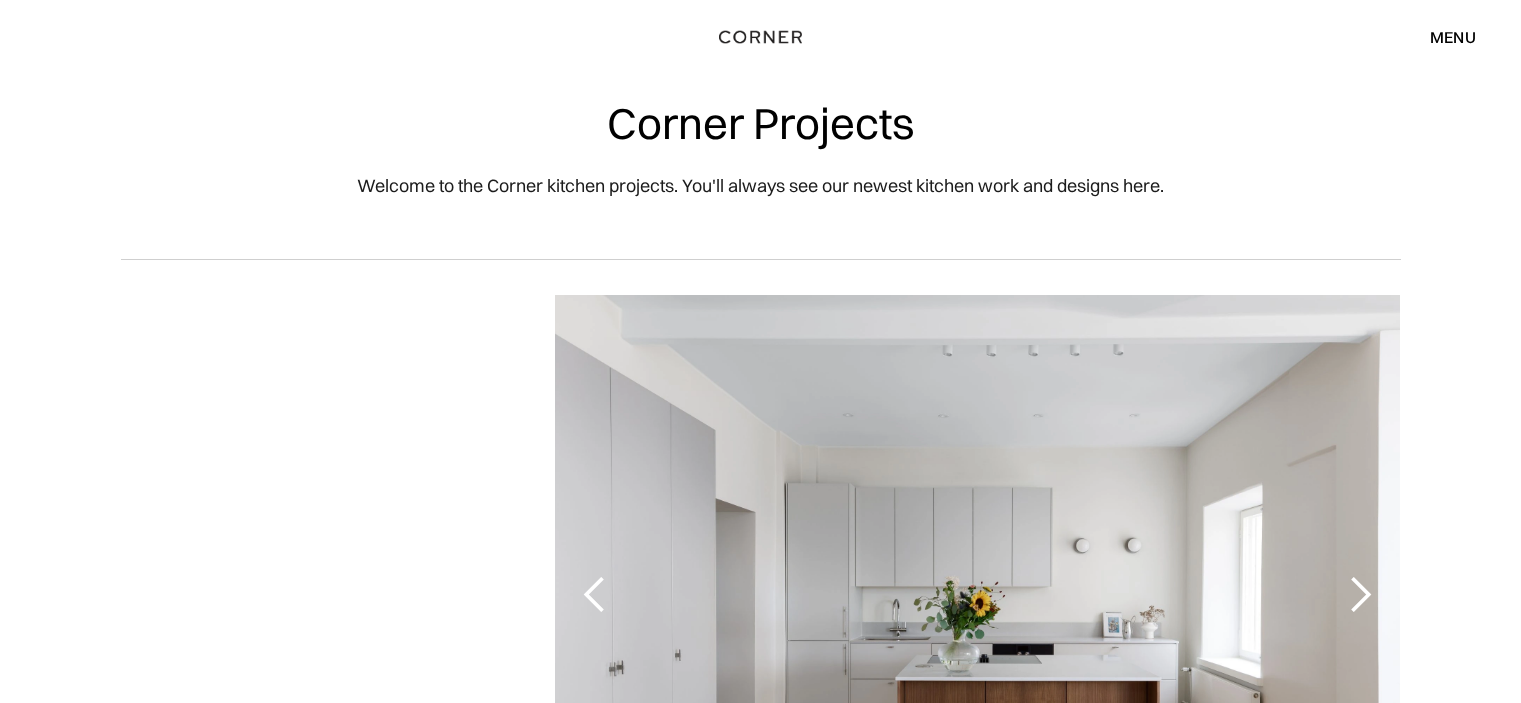 scroll, scrollTop: 0, scrollLeft: 0, axis: both 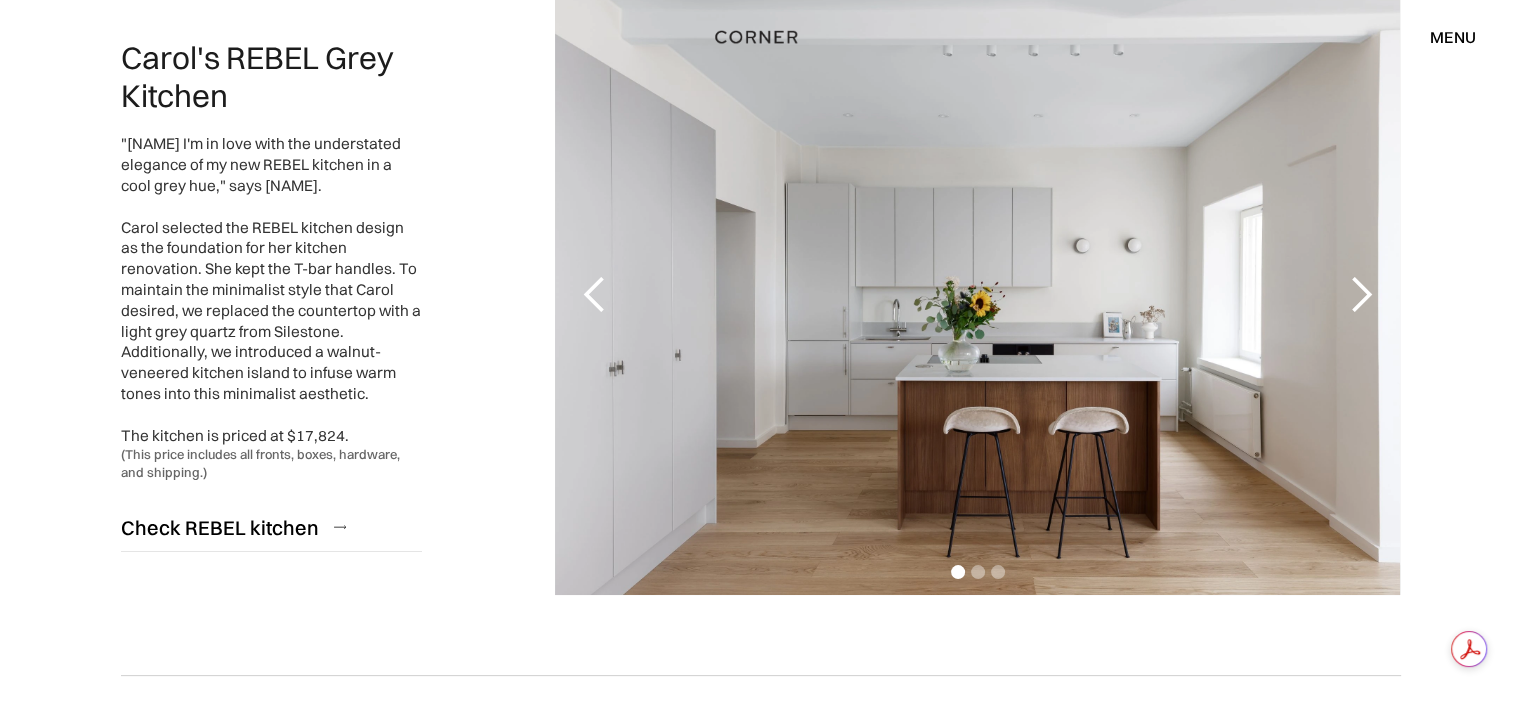click at bounding box center [1360, 295] 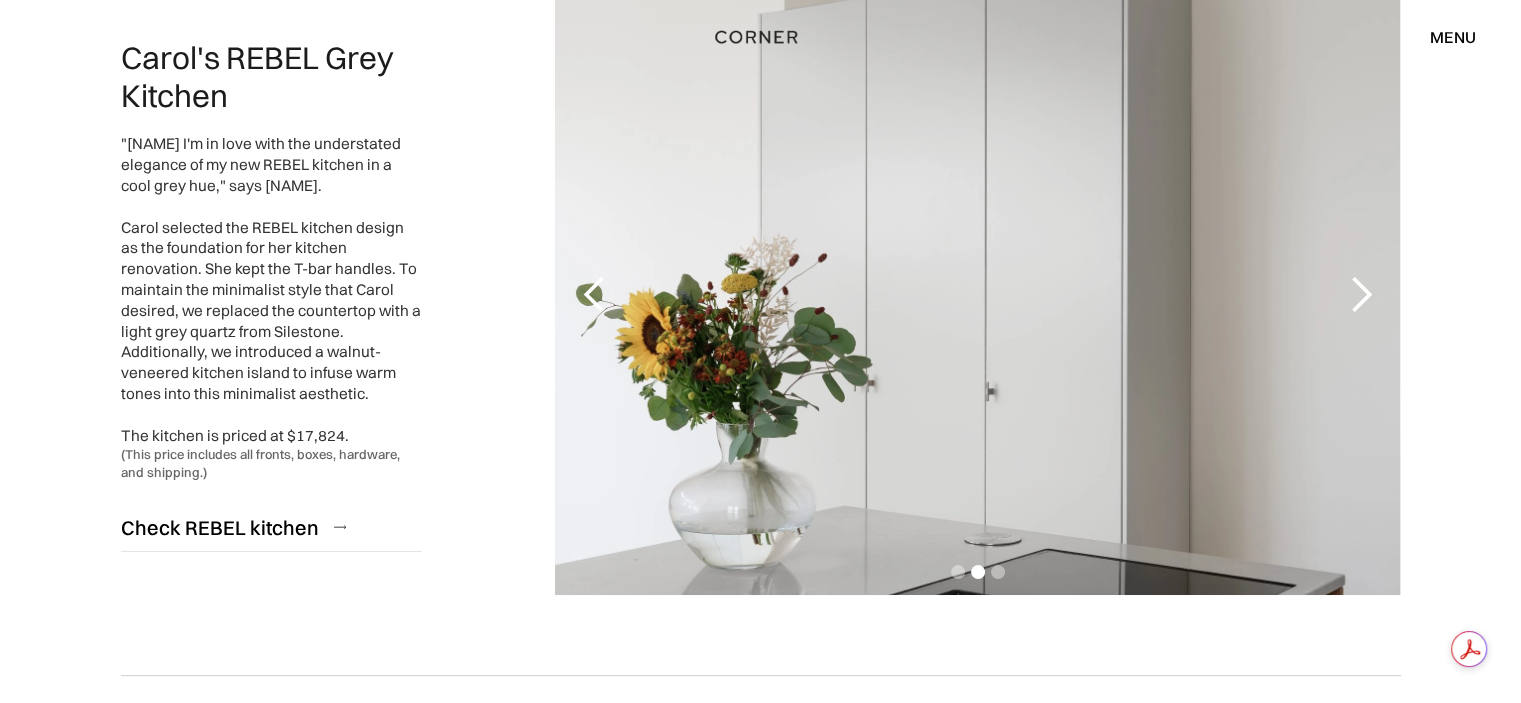 click at bounding box center [1360, 295] 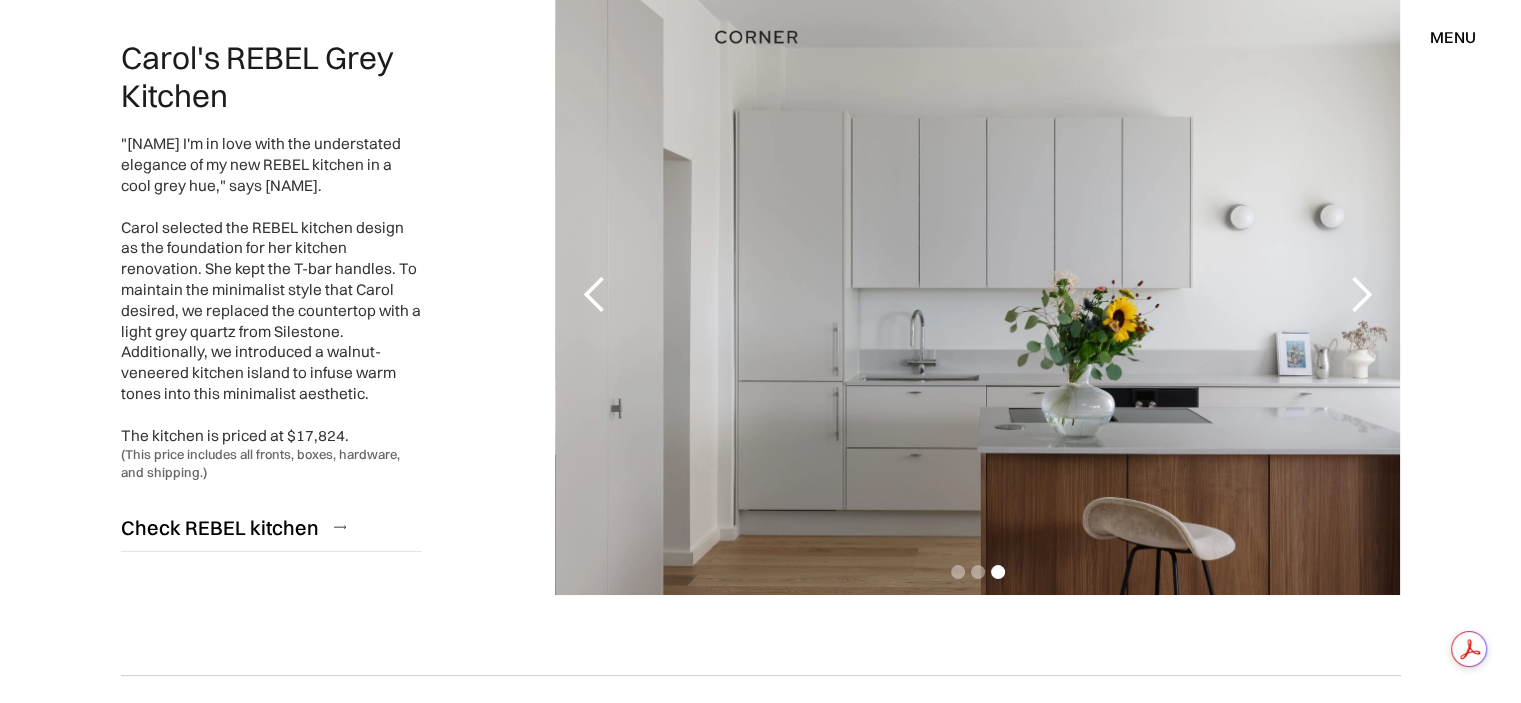 click at bounding box center [1360, 295] 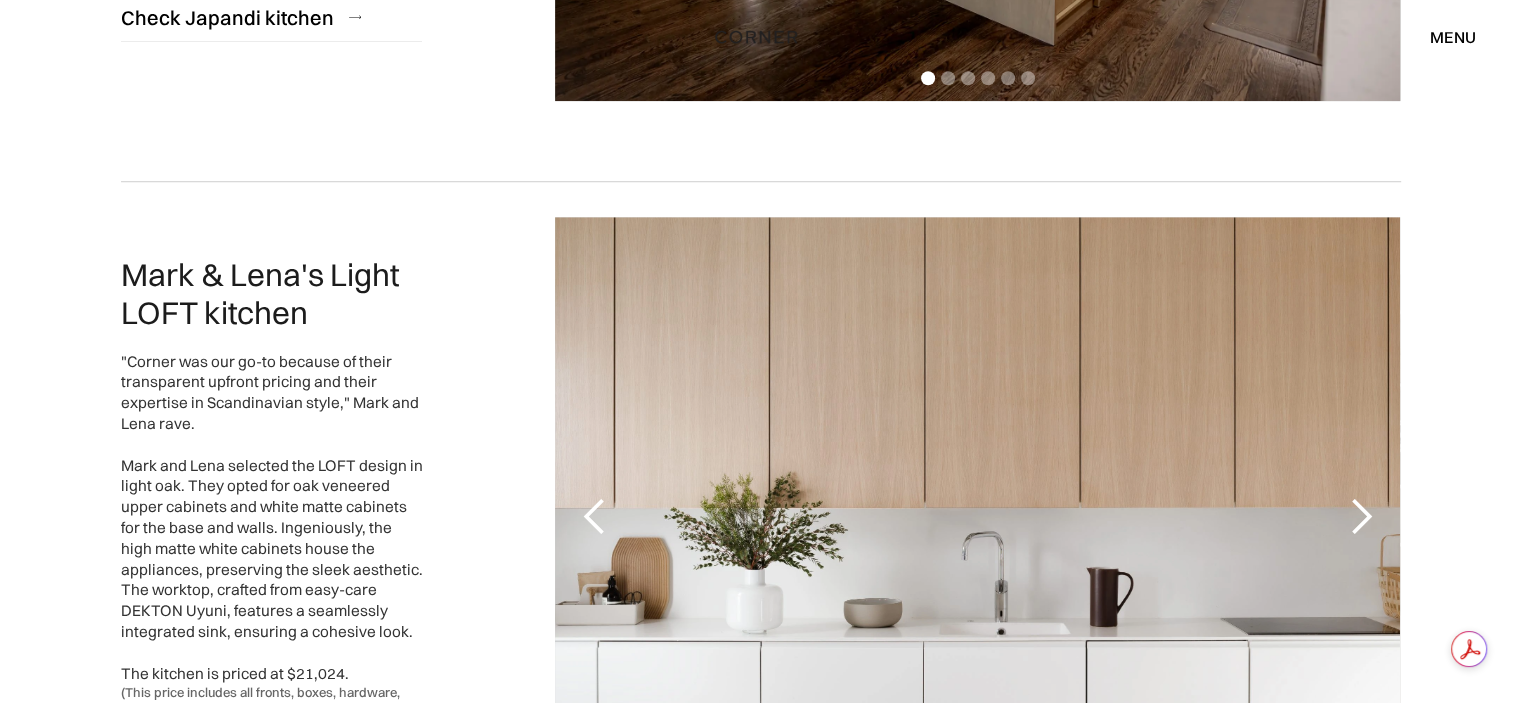 scroll, scrollTop: 1700, scrollLeft: 0, axis: vertical 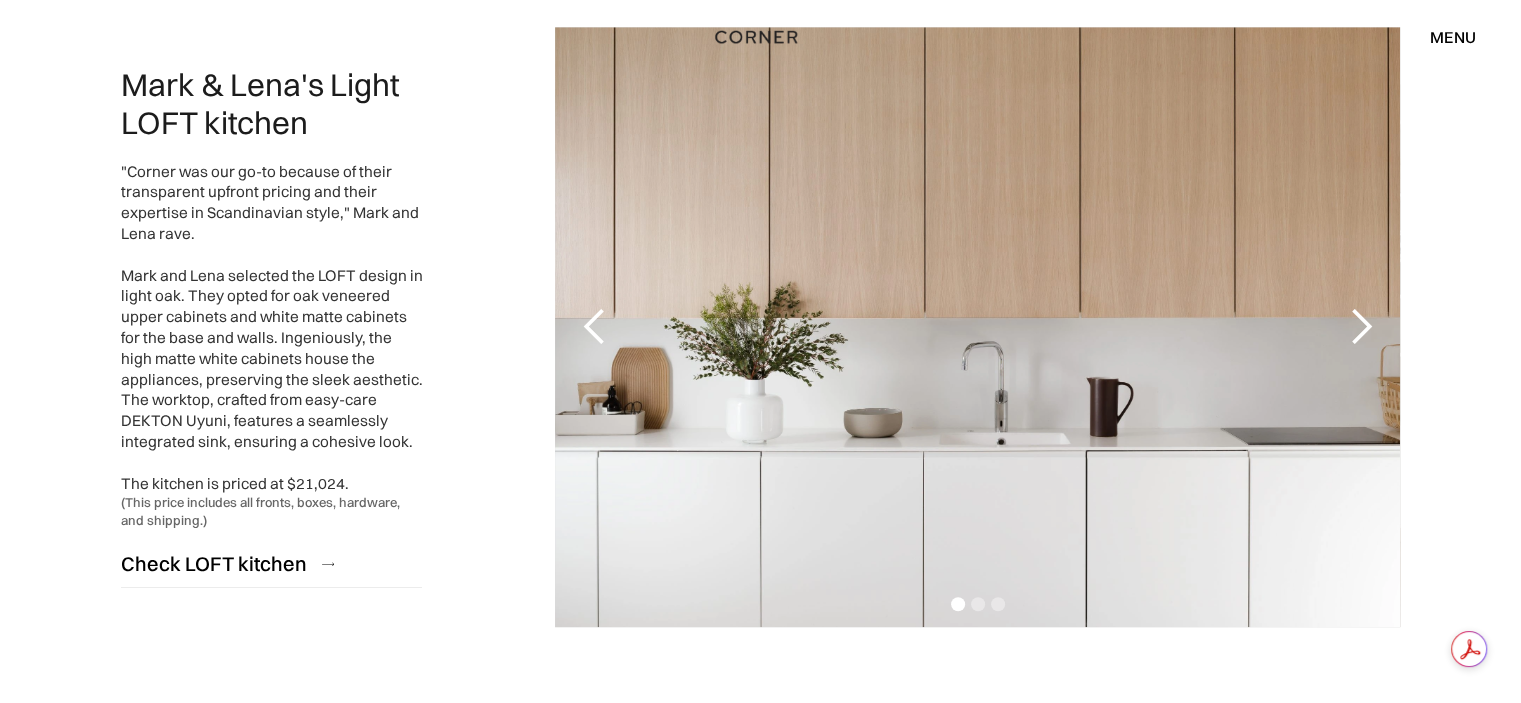 click at bounding box center (1360, 327) 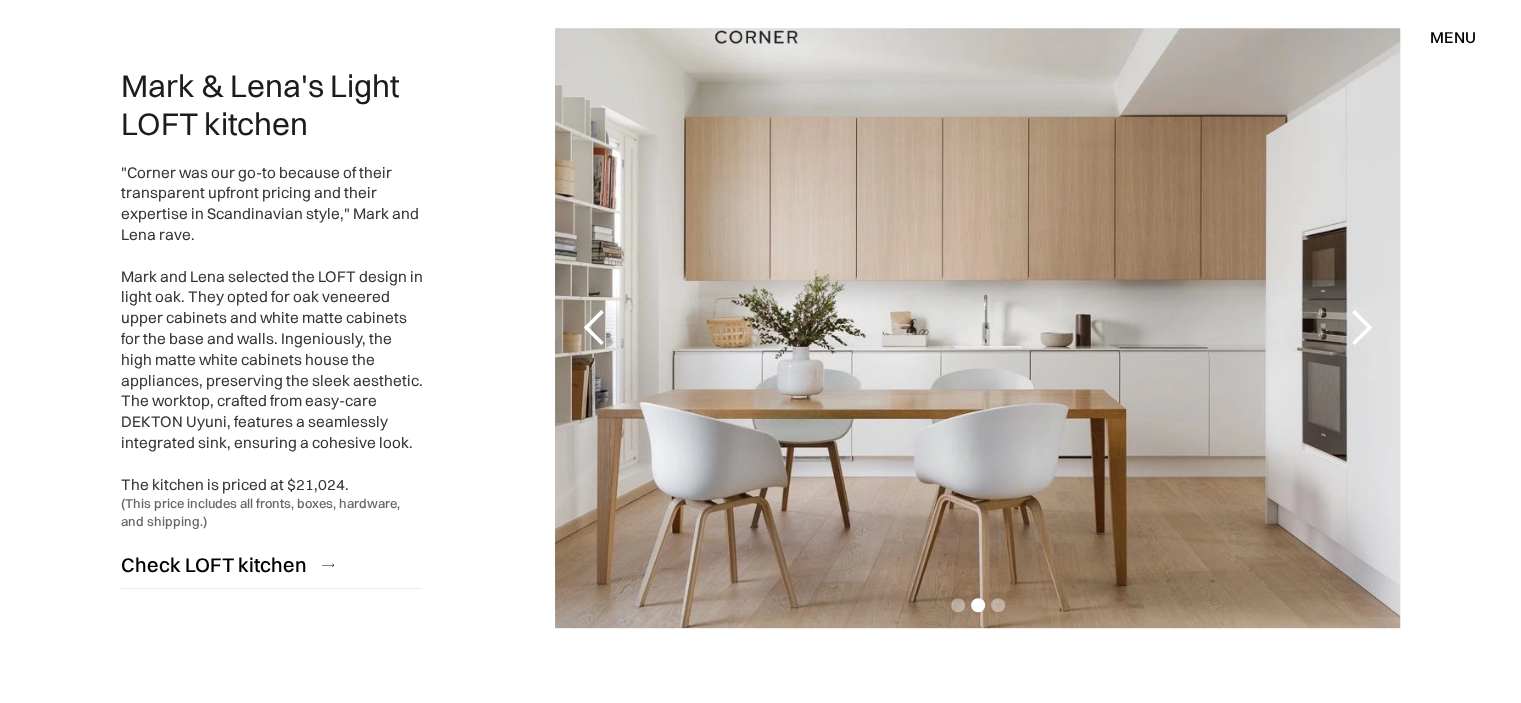 scroll, scrollTop: 1700, scrollLeft: 0, axis: vertical 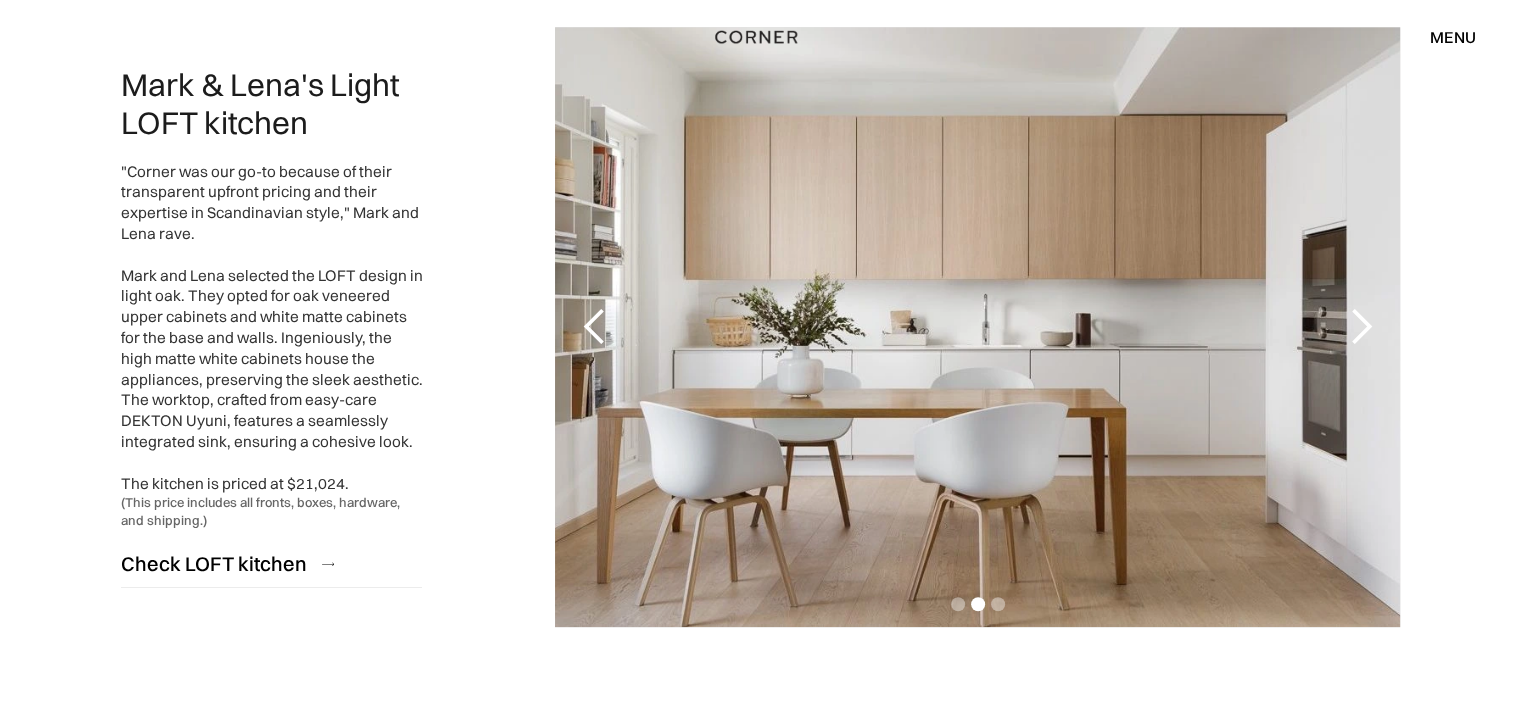 click at bounding box center [1360, 327] 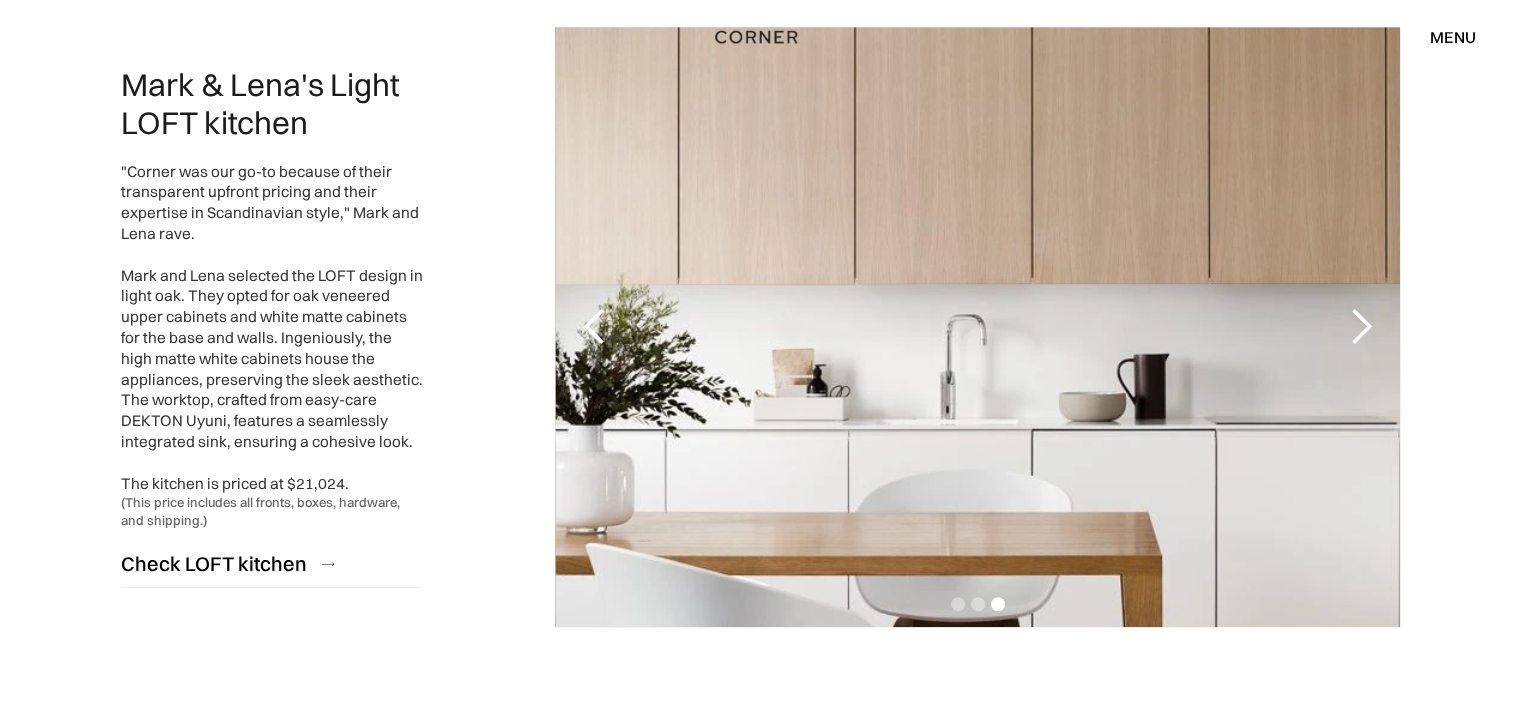 click at bounding box center [1360, 327] 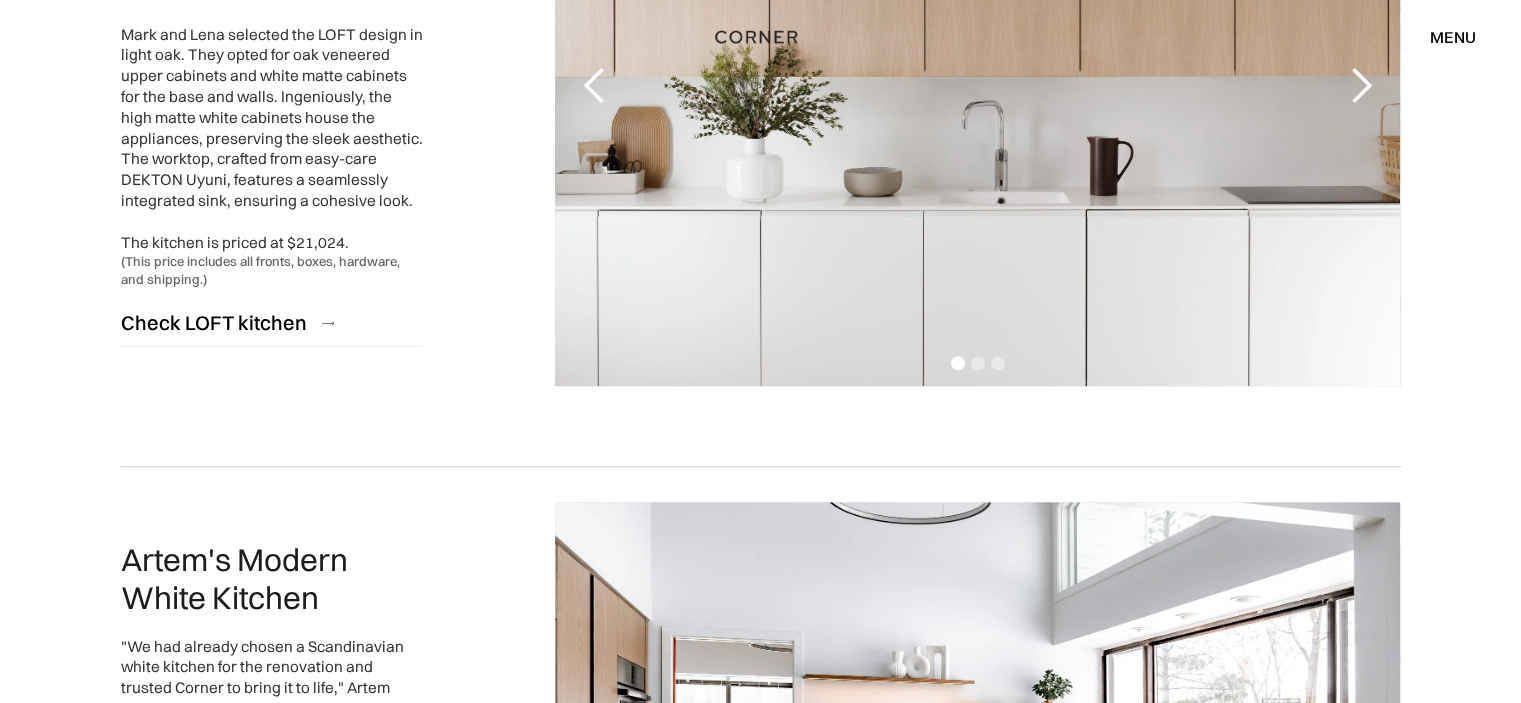 scroll, scrollTop: 2300, scrollLeft: 0, axis: vertical 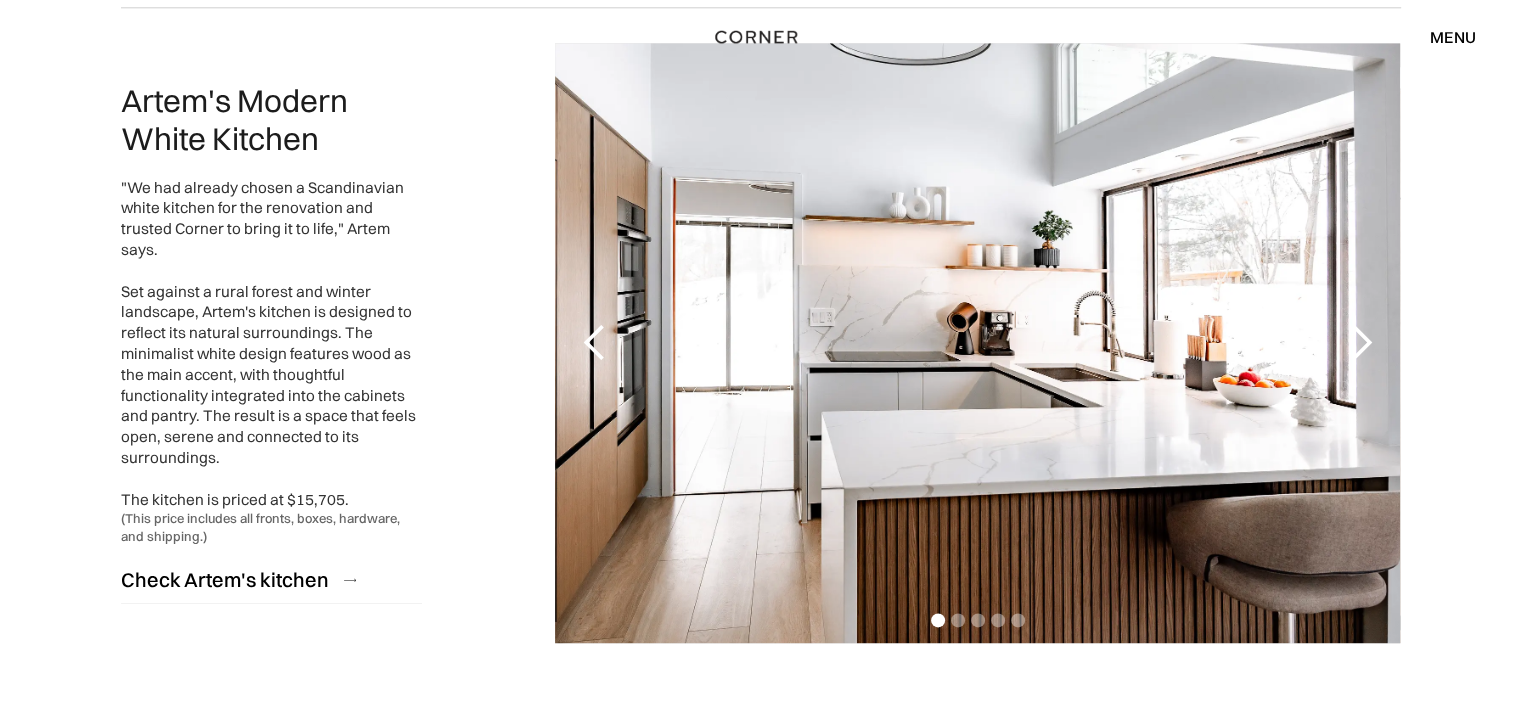 click at bounding box center (1360, 343) 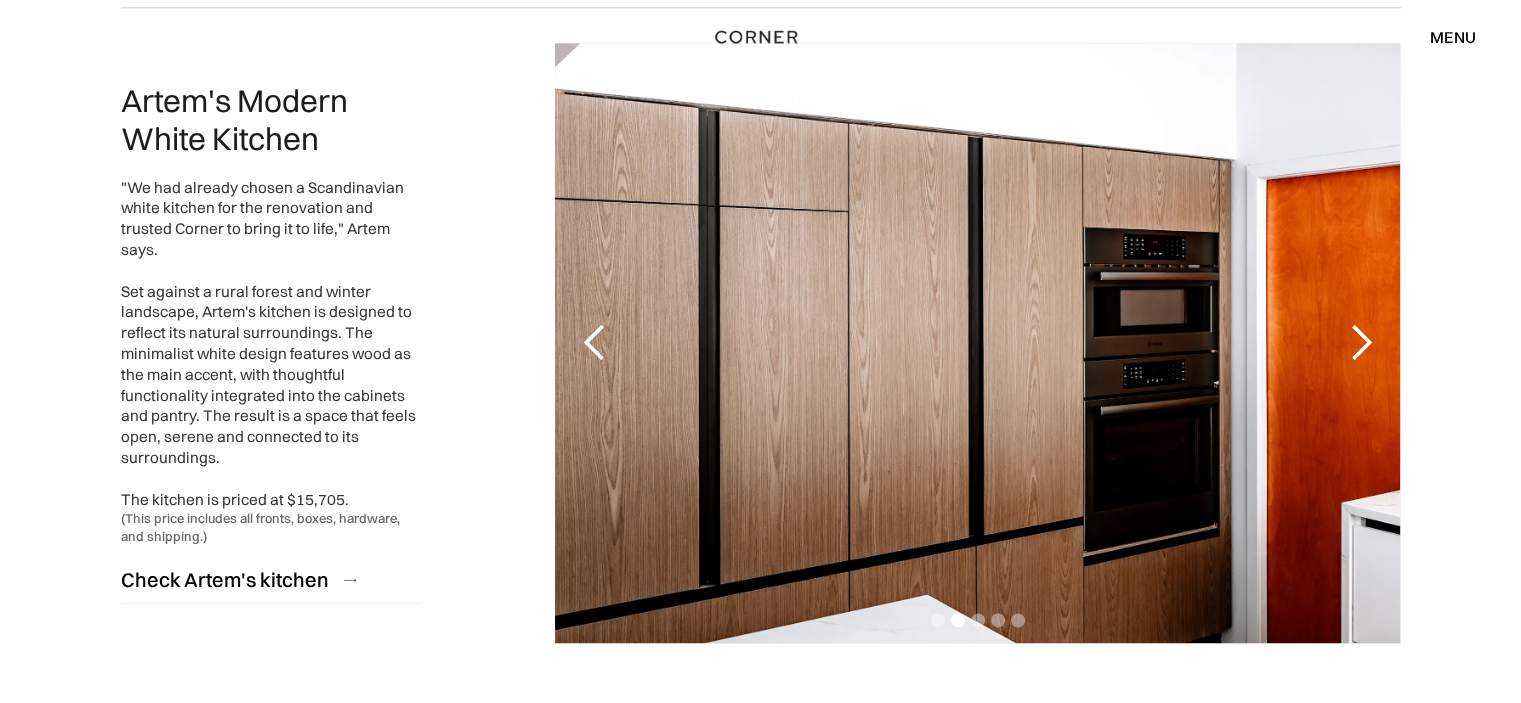 click at bounding box center [1360, 343] 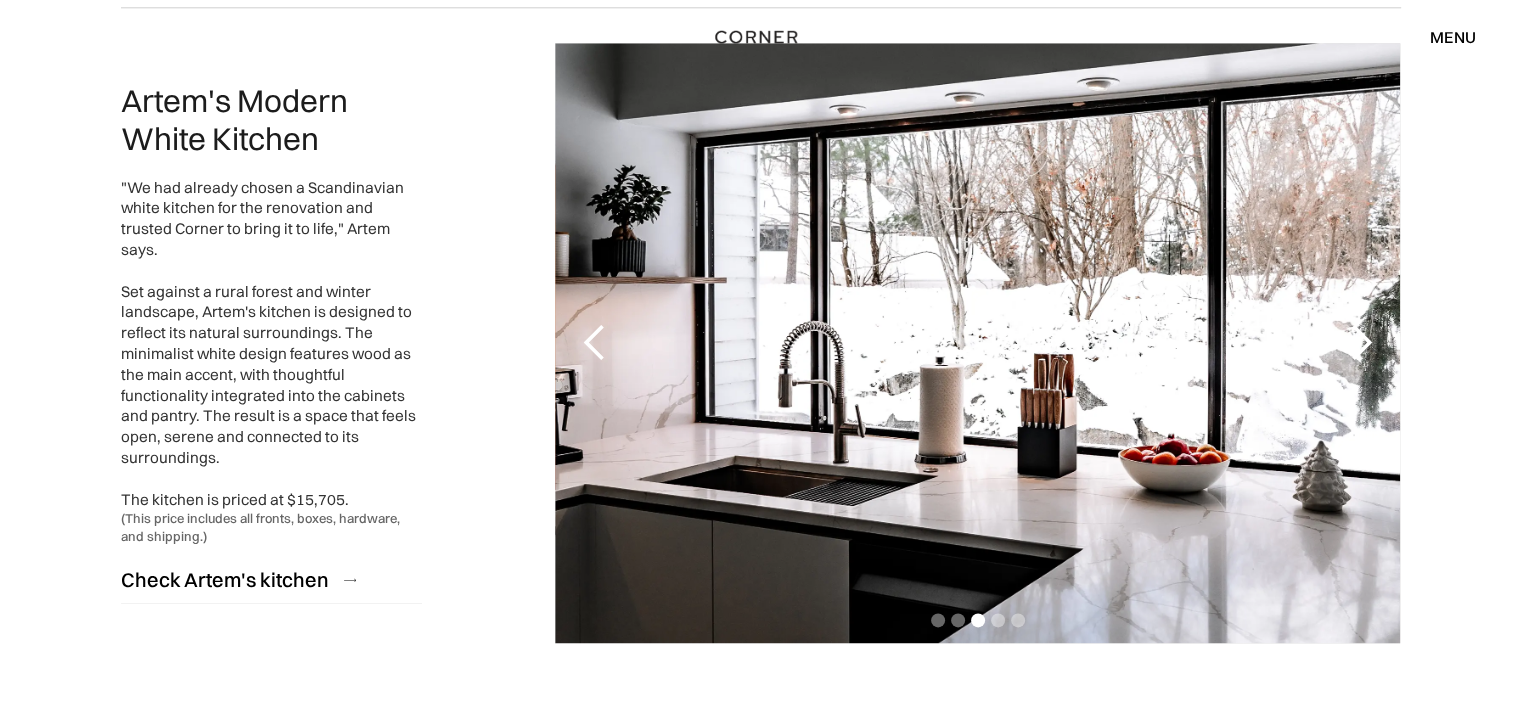 click at bounding box center [1360, 343] 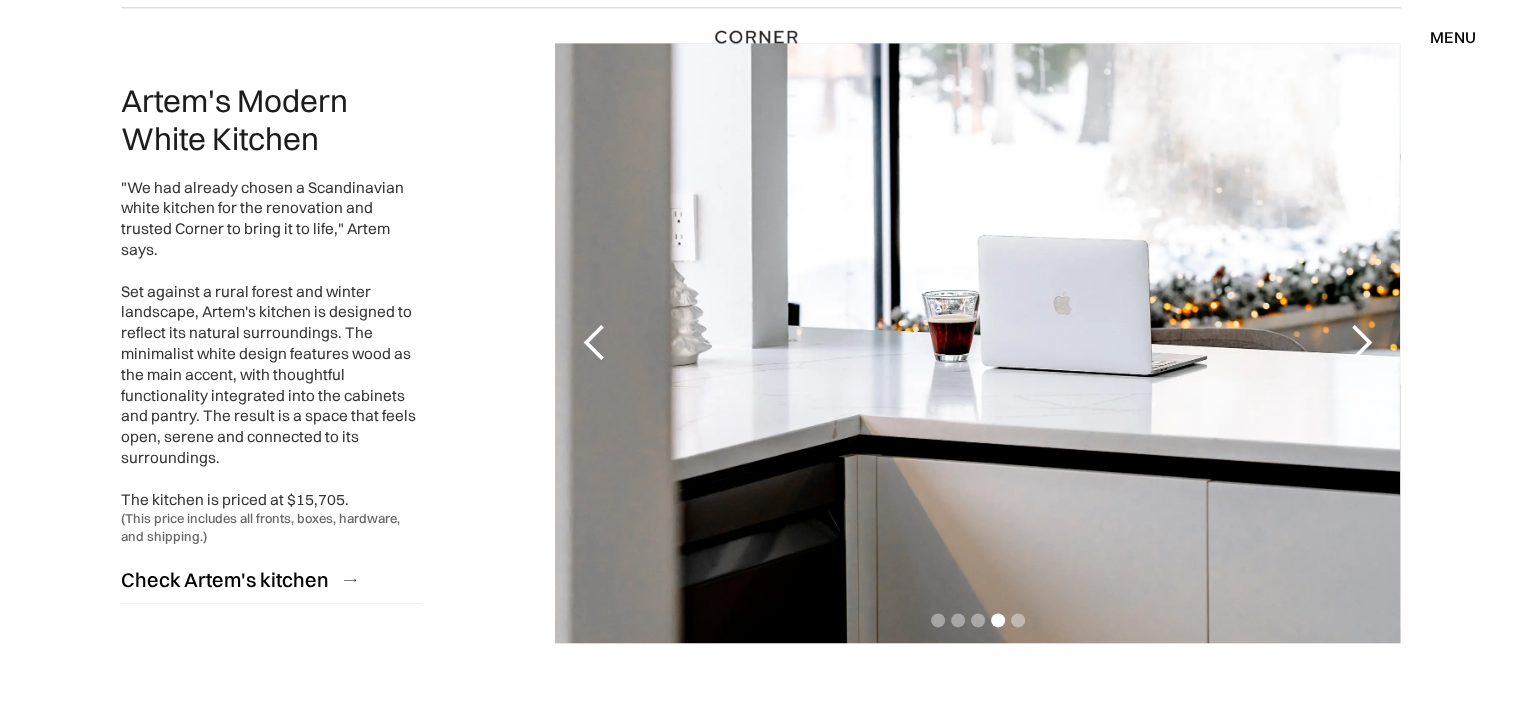 click at bounding box center [1360, 343] 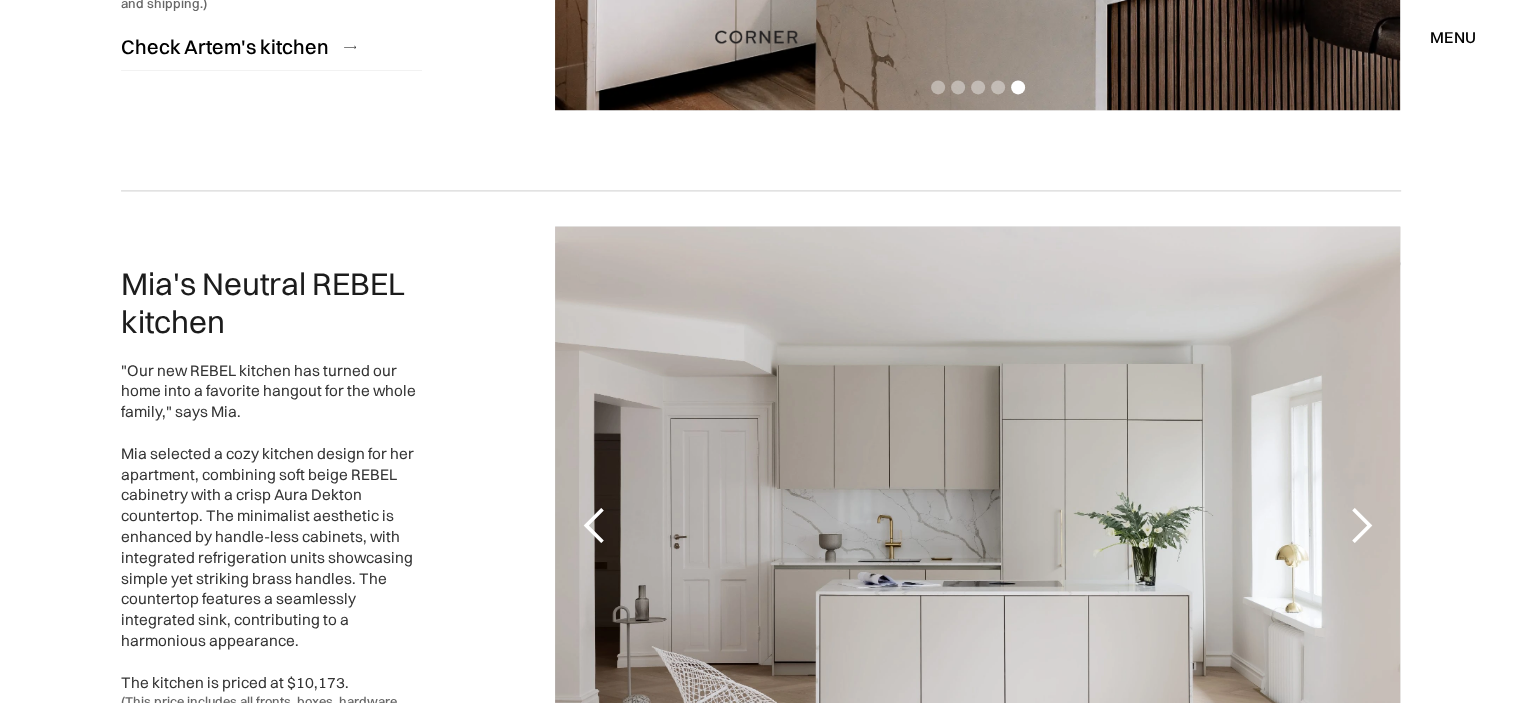 scroll, scrollTop: 3100, scrollLeft: 0, axis: vertical 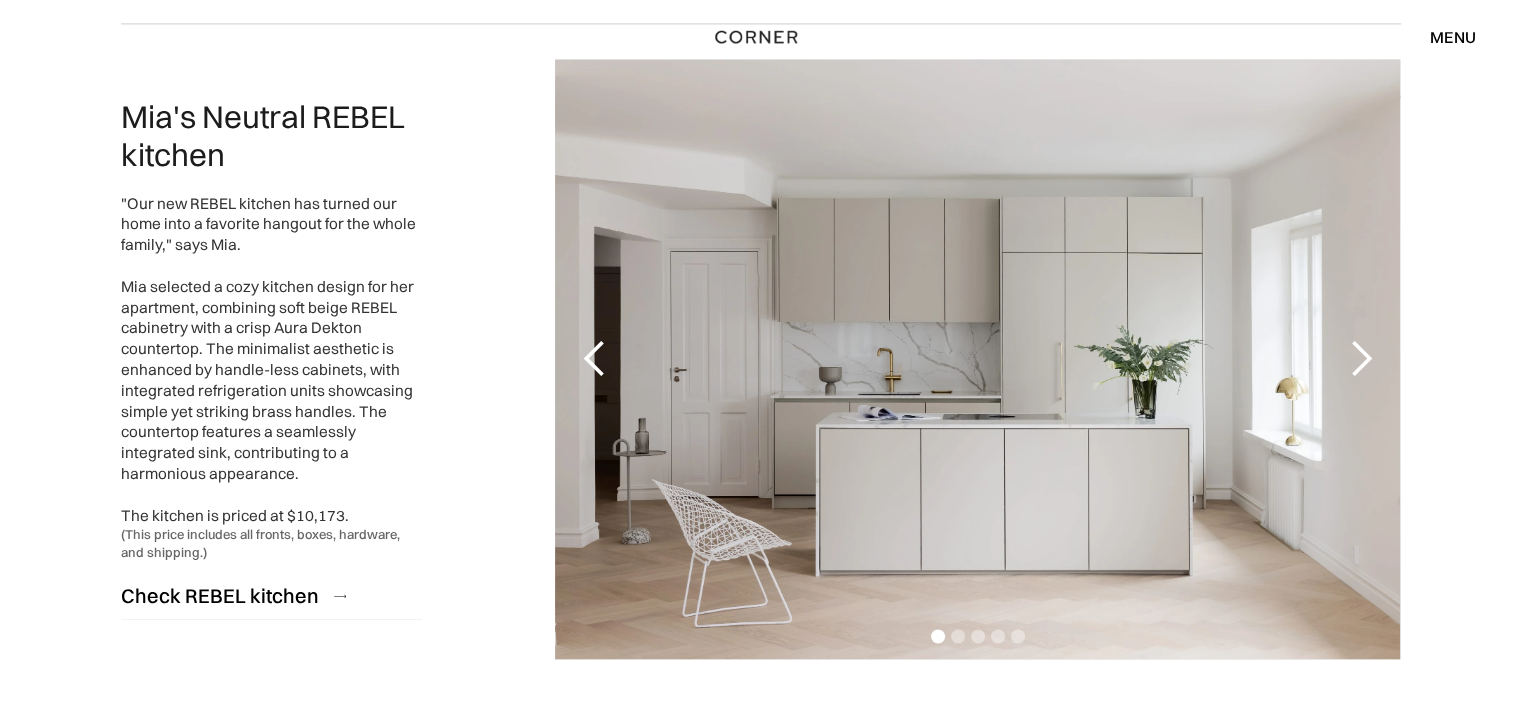click at bounding box center [1360, 359] 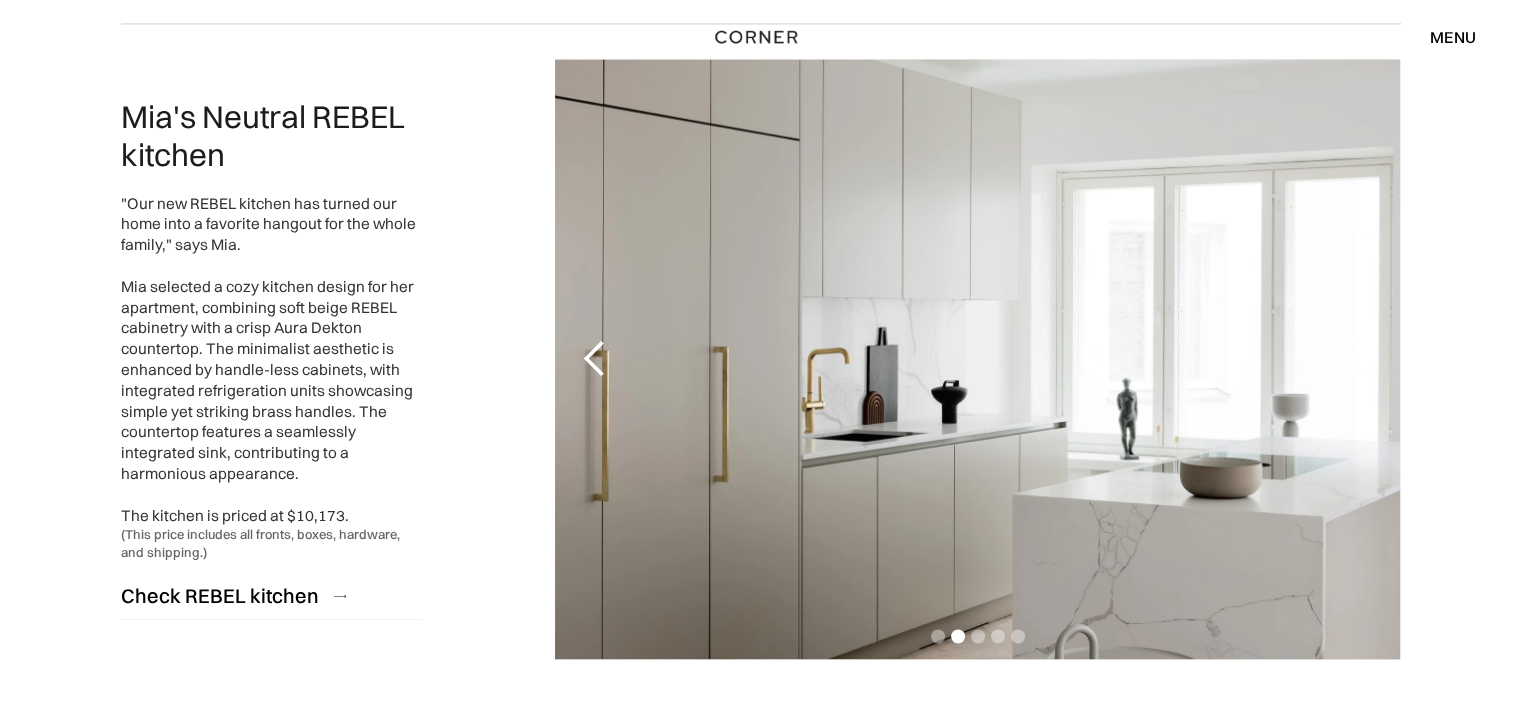 click at bounding box center (1360, 359) 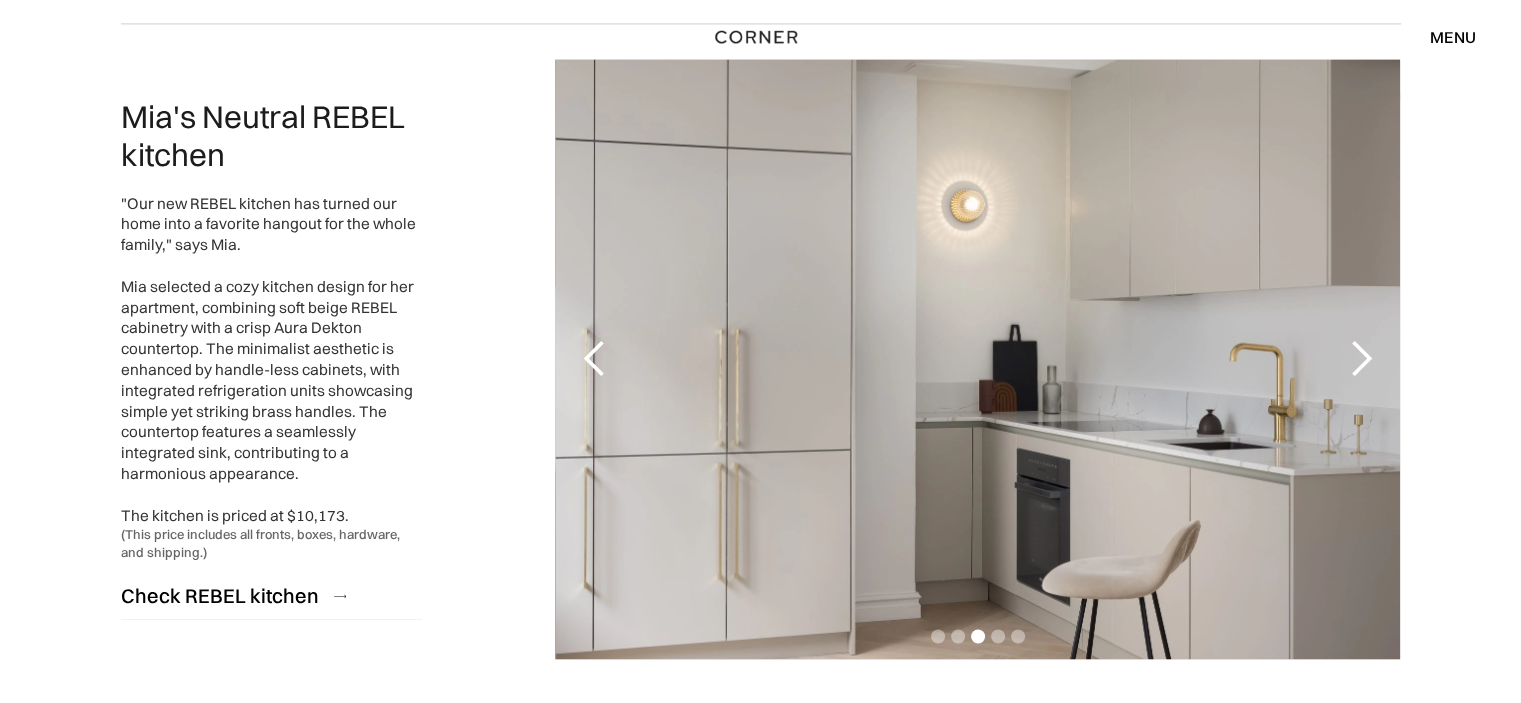 click at bounding box center [1360, 359] 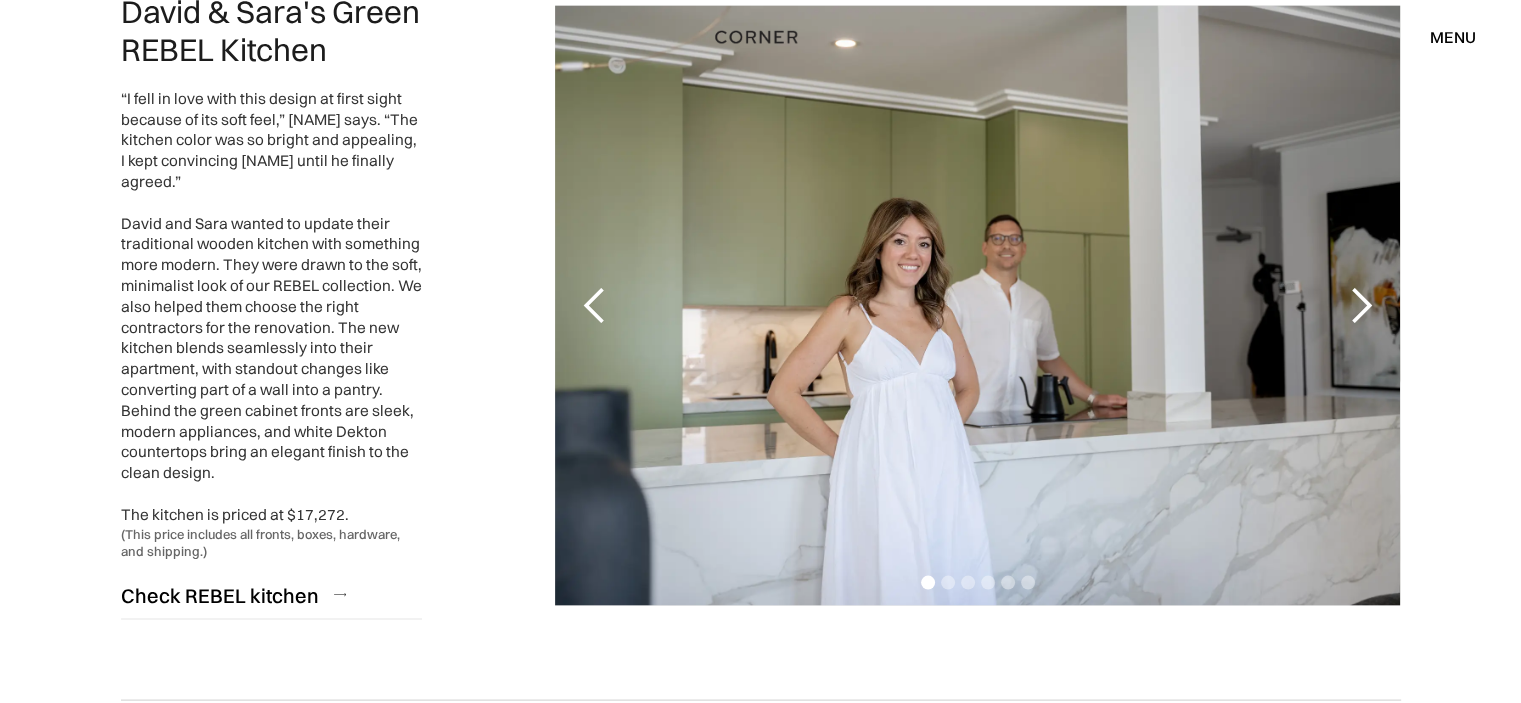 scroll, scrollTop: 4000, scrollLeft: 0, axis: vertical 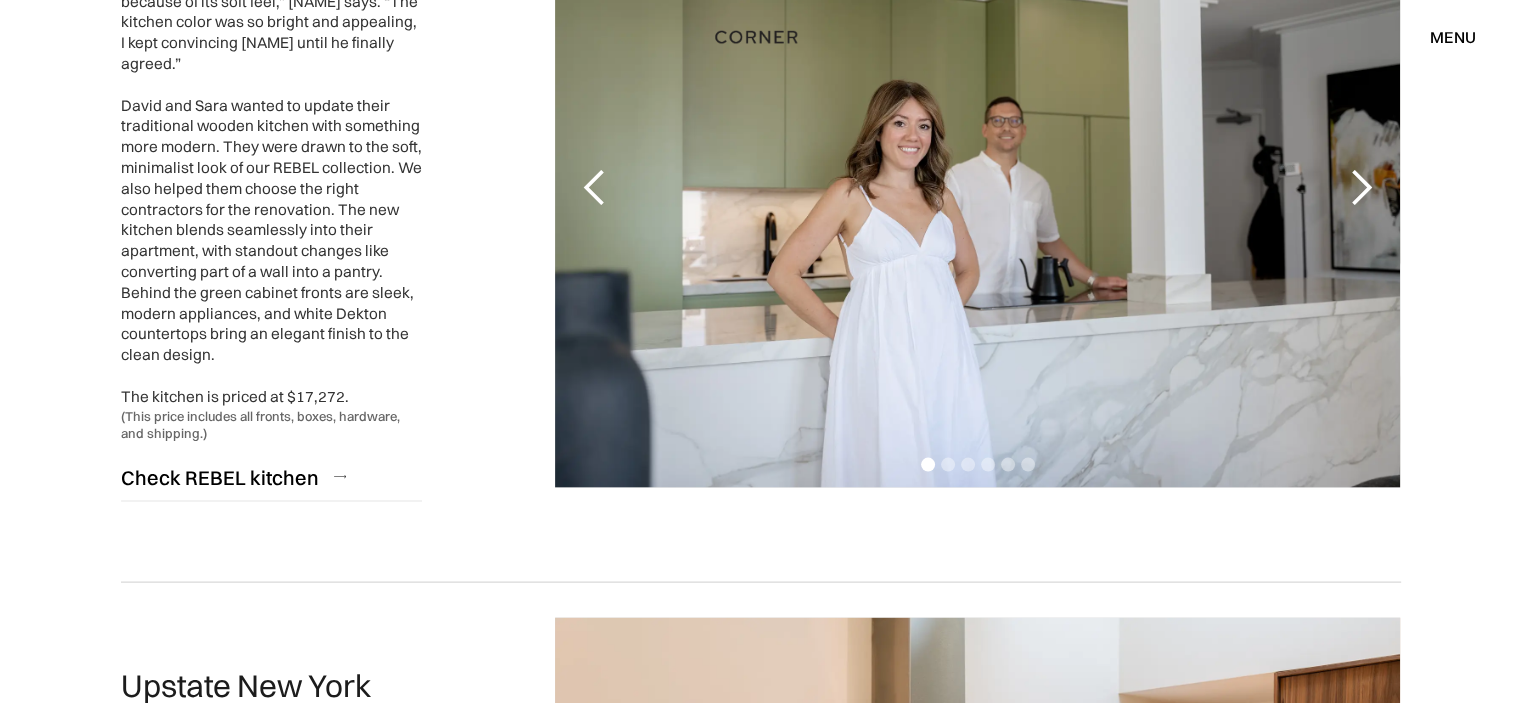 click at bounding box center (1360, 188) 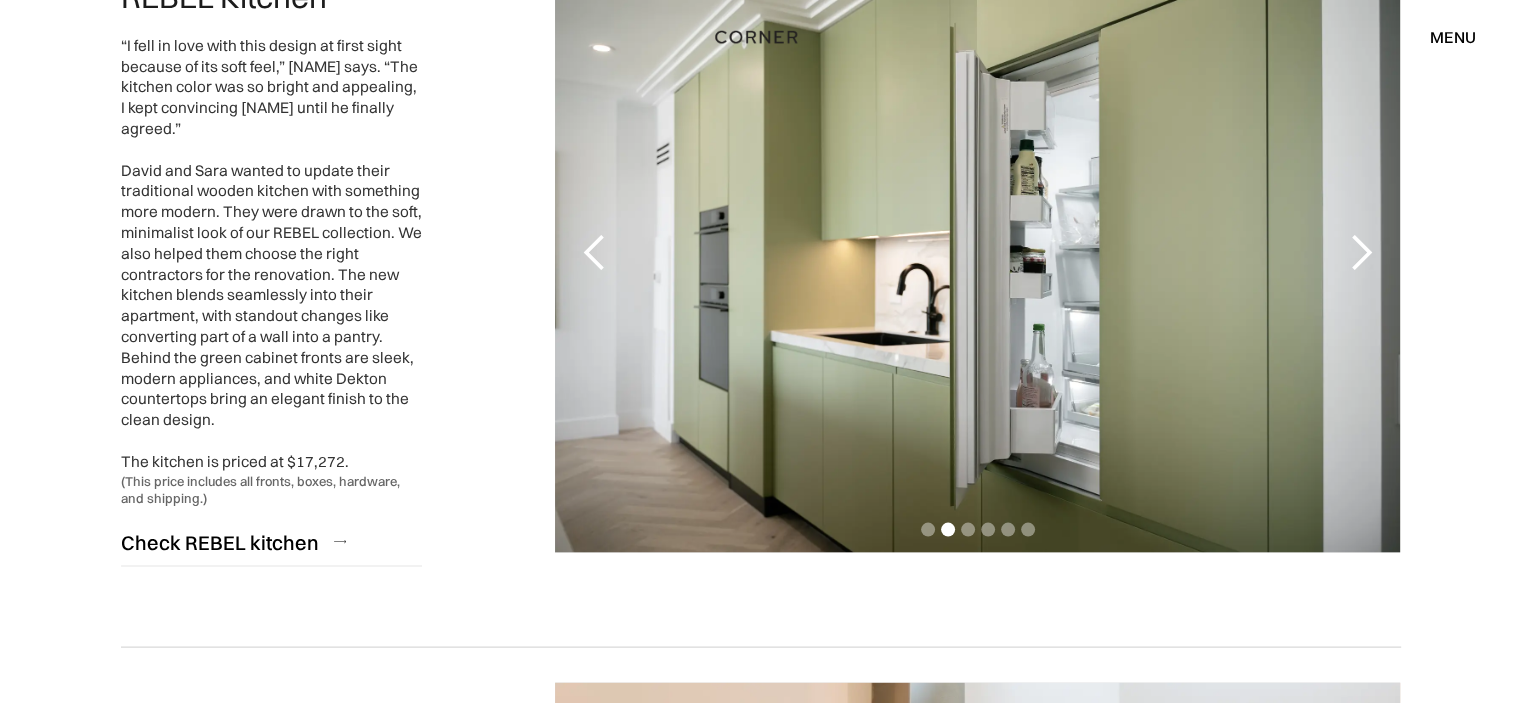 scroll, scrollTop: 3900, scrollLeft: 0, axis: vertical 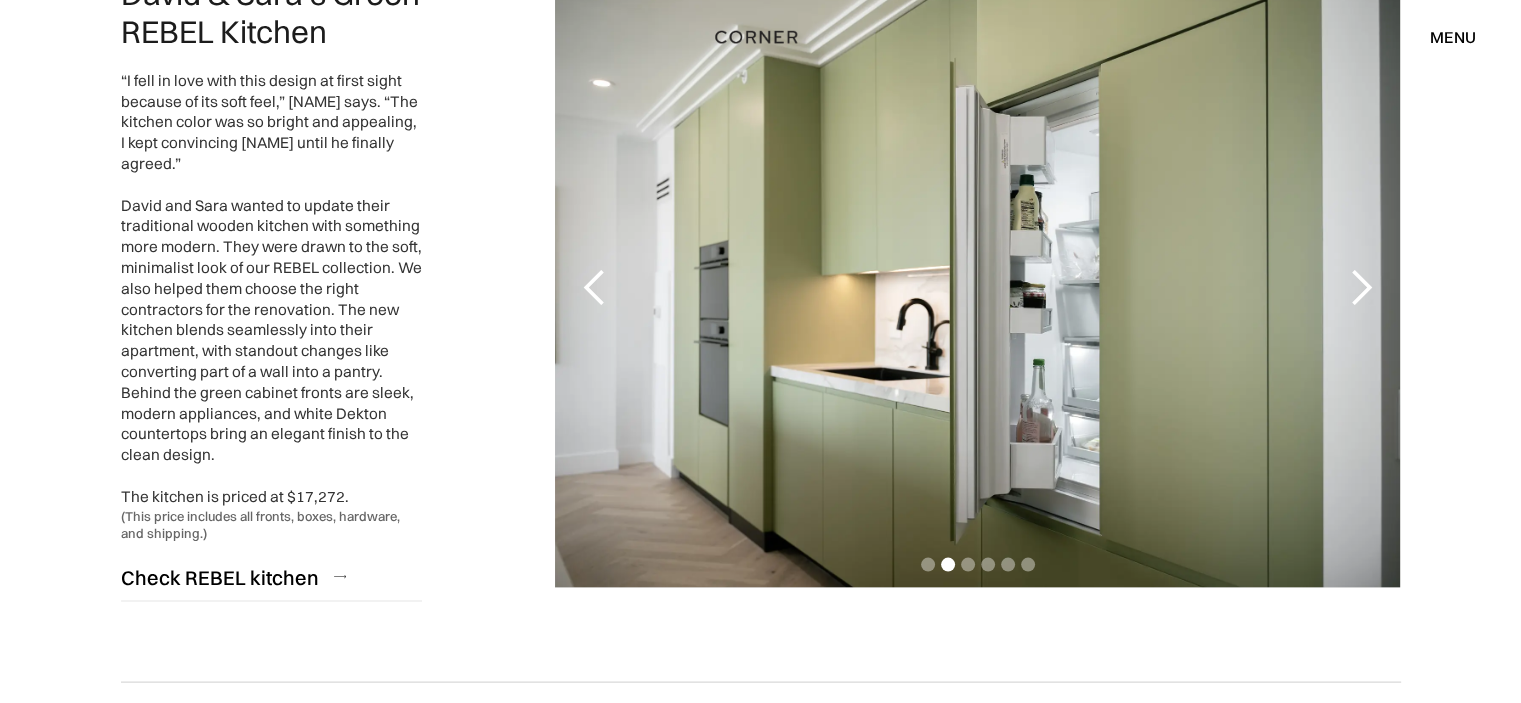 click at bounding box center [1360, 288] 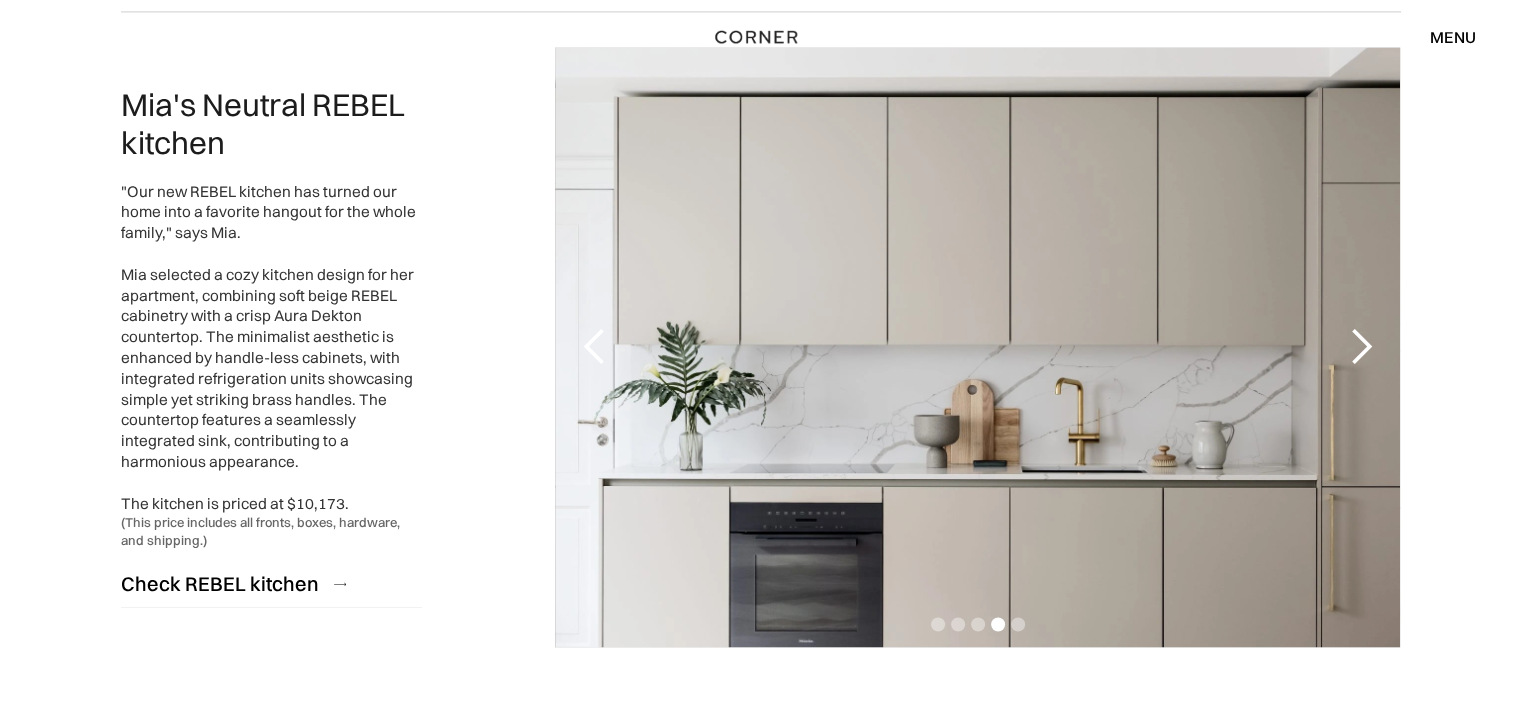 scroll, scrollTop: 3100, scrollLeft: 0, axis: vertical 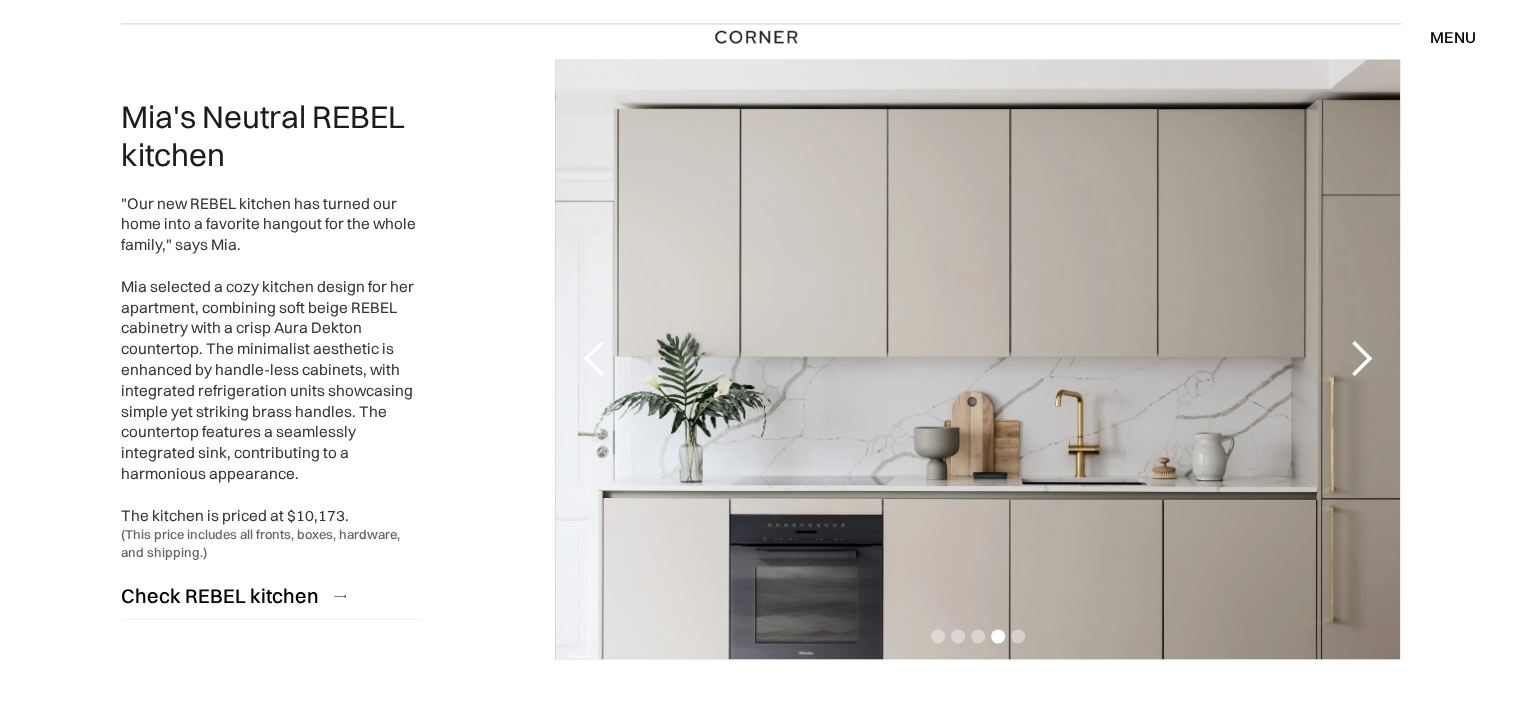 click at bounding box center (1360, 359) 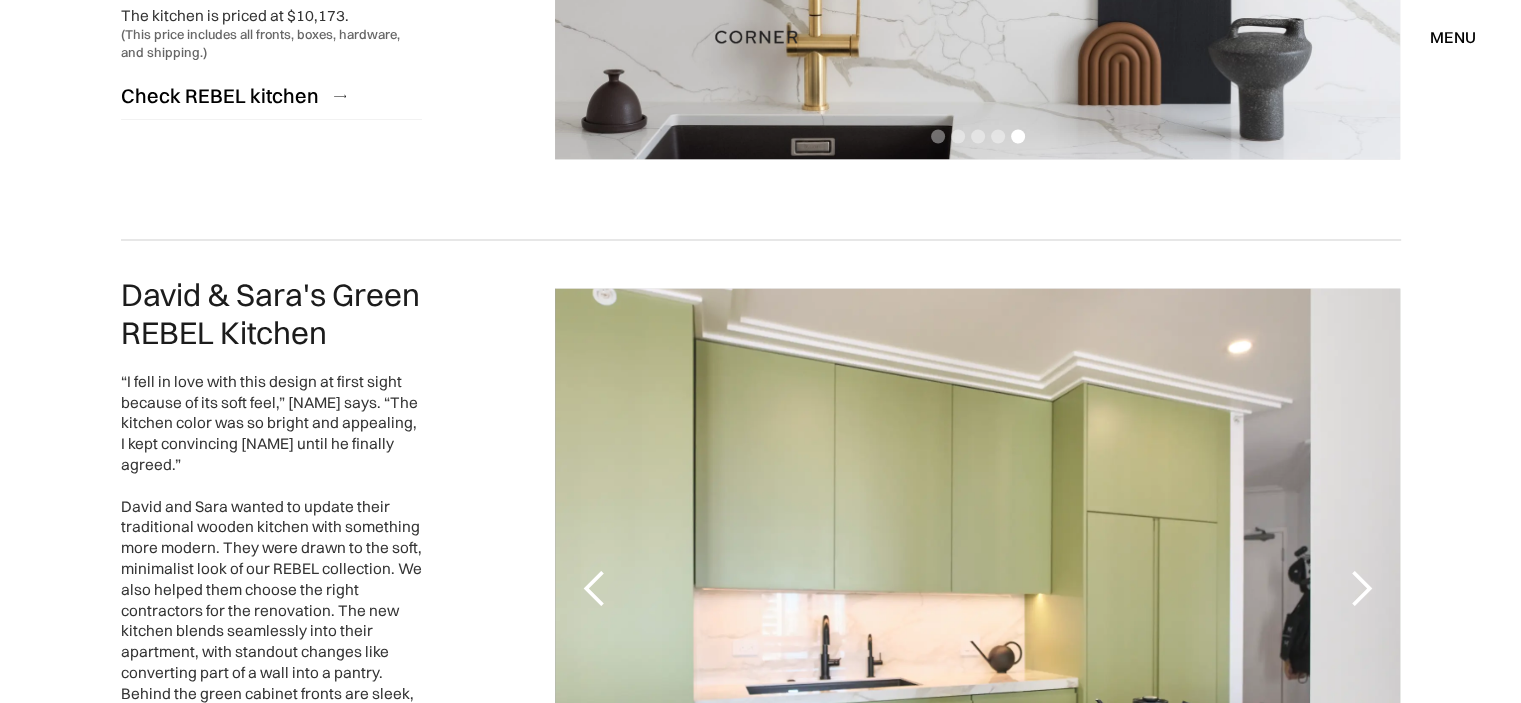 scroll, scrollTop: 3900, scrollLeft: 0, axis: vertical 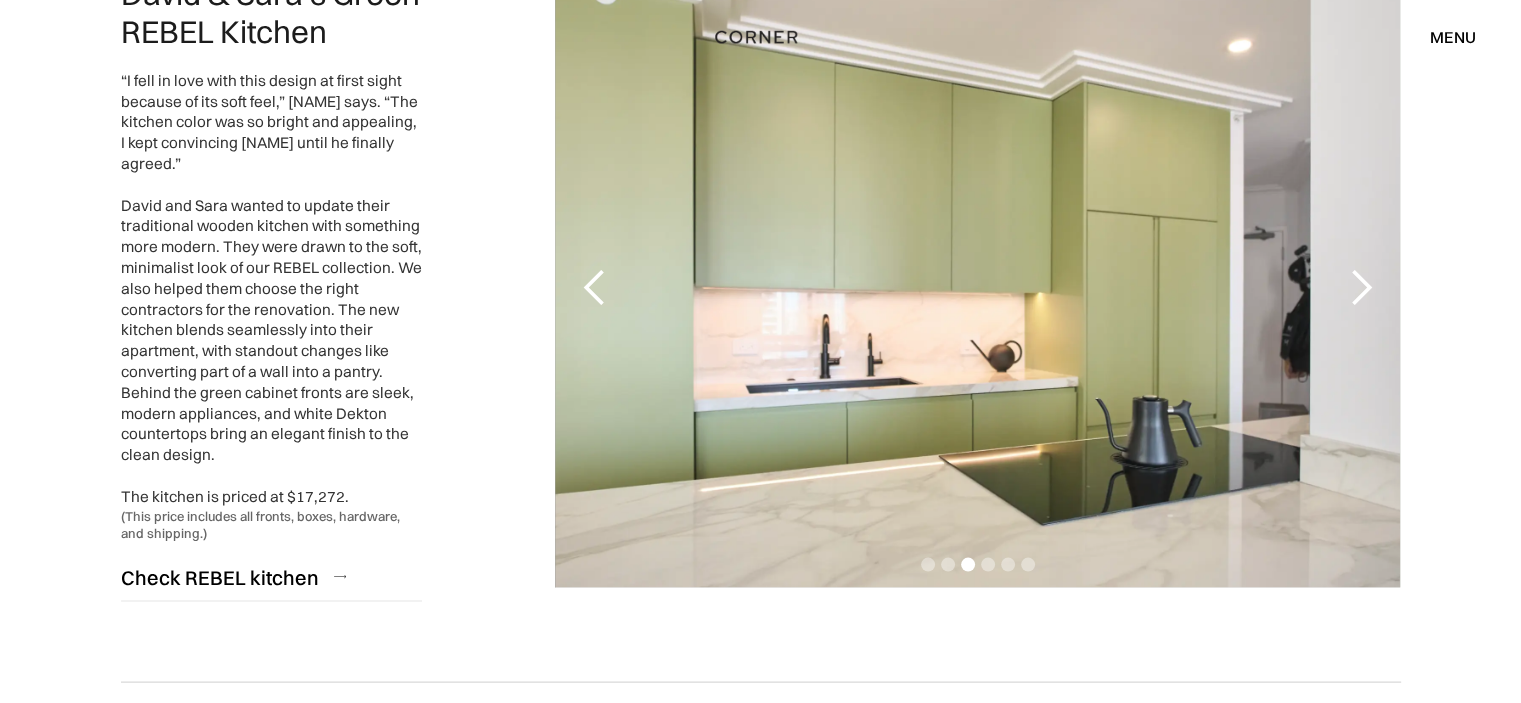 click at bounding box center [1360, 288] 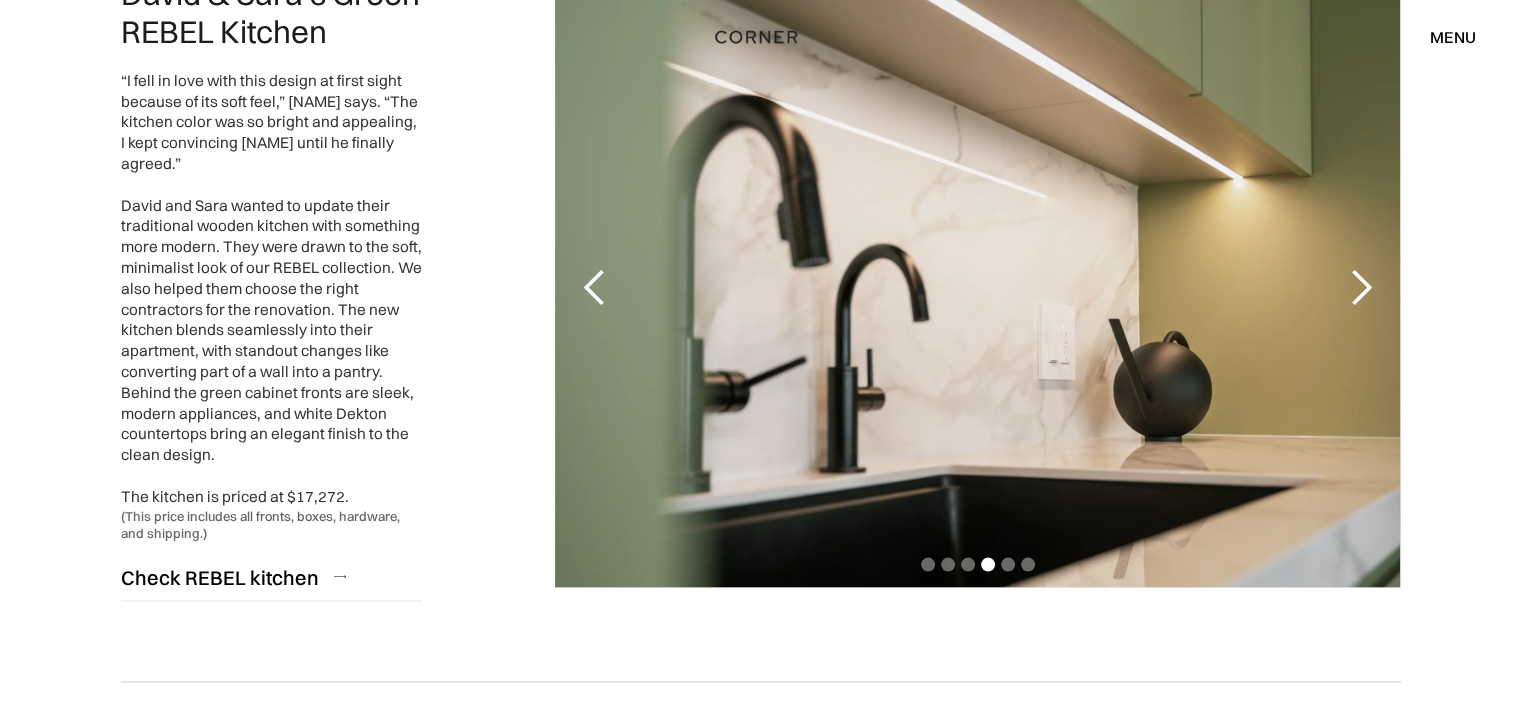 click at bounding box center [1360, 288] 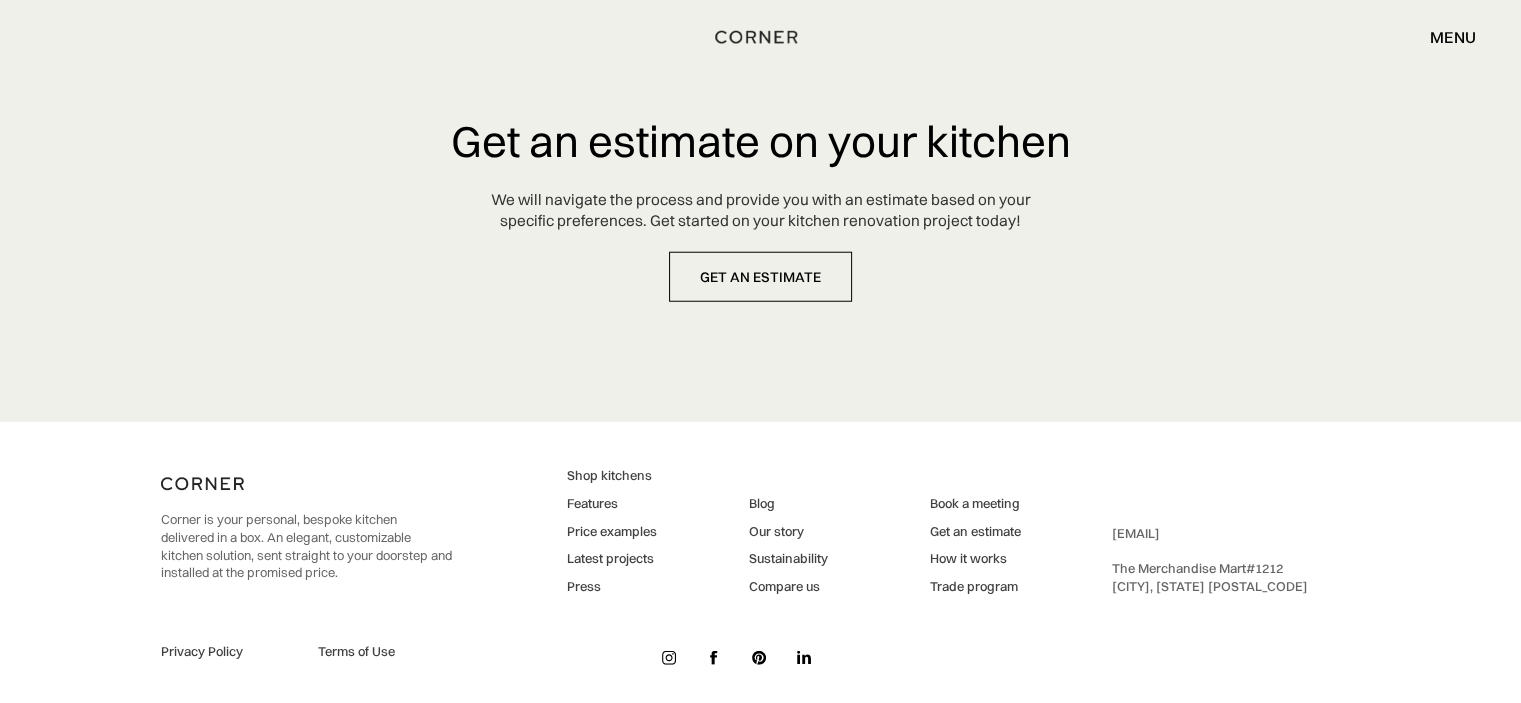 scroll, scrollTop: 5312, scrollLeft: 0, axis: vertical 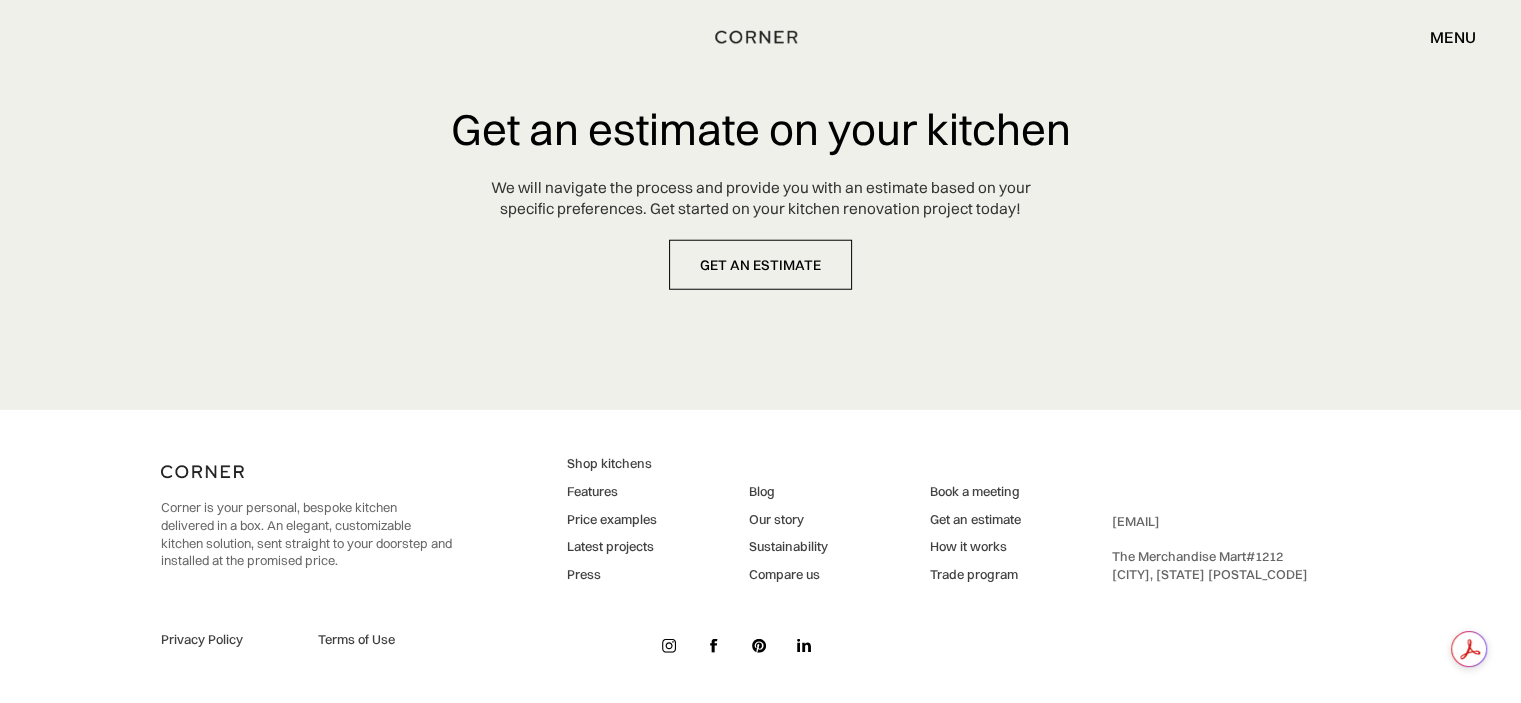 click on "How it works" at bounding box center (975, 547) 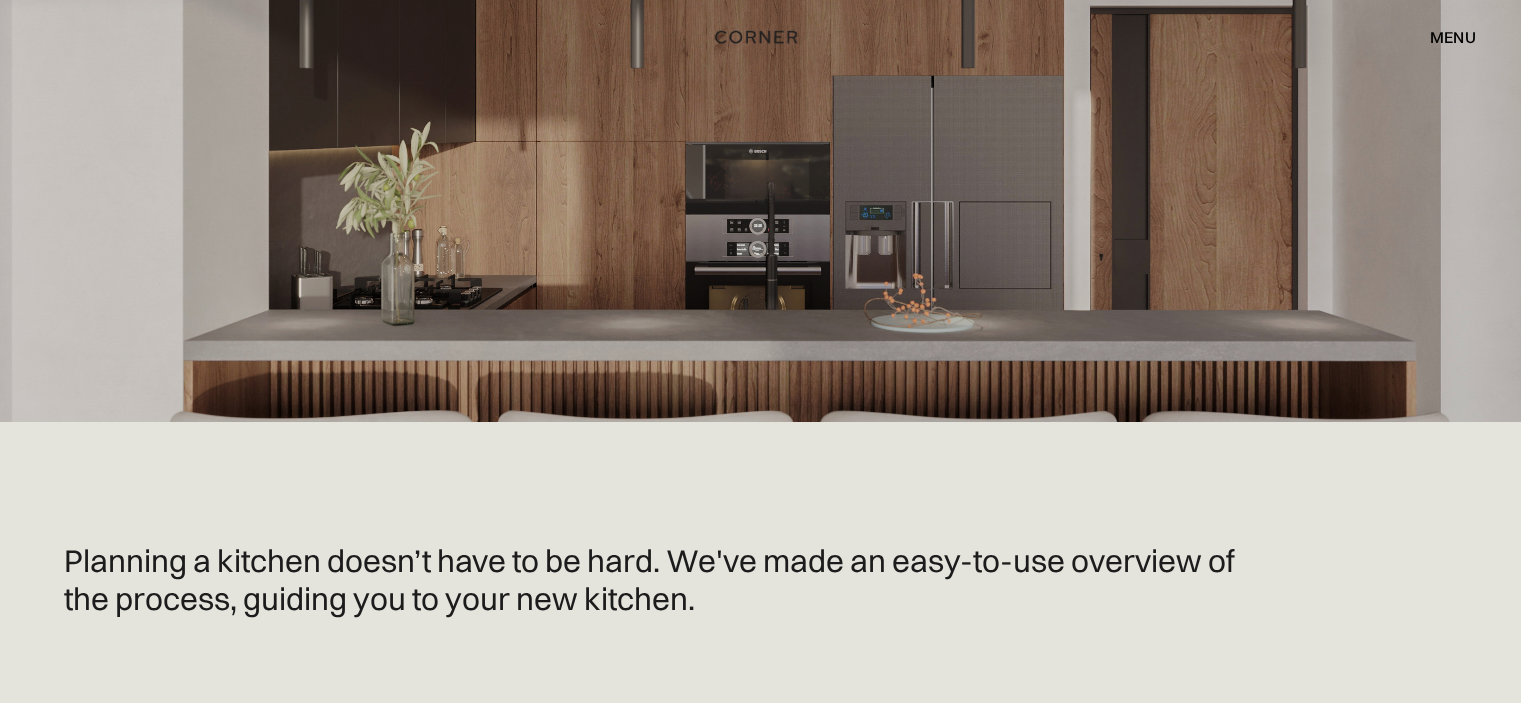 scroll, scrollTop: 0, scrollLeft: 0, axis: both 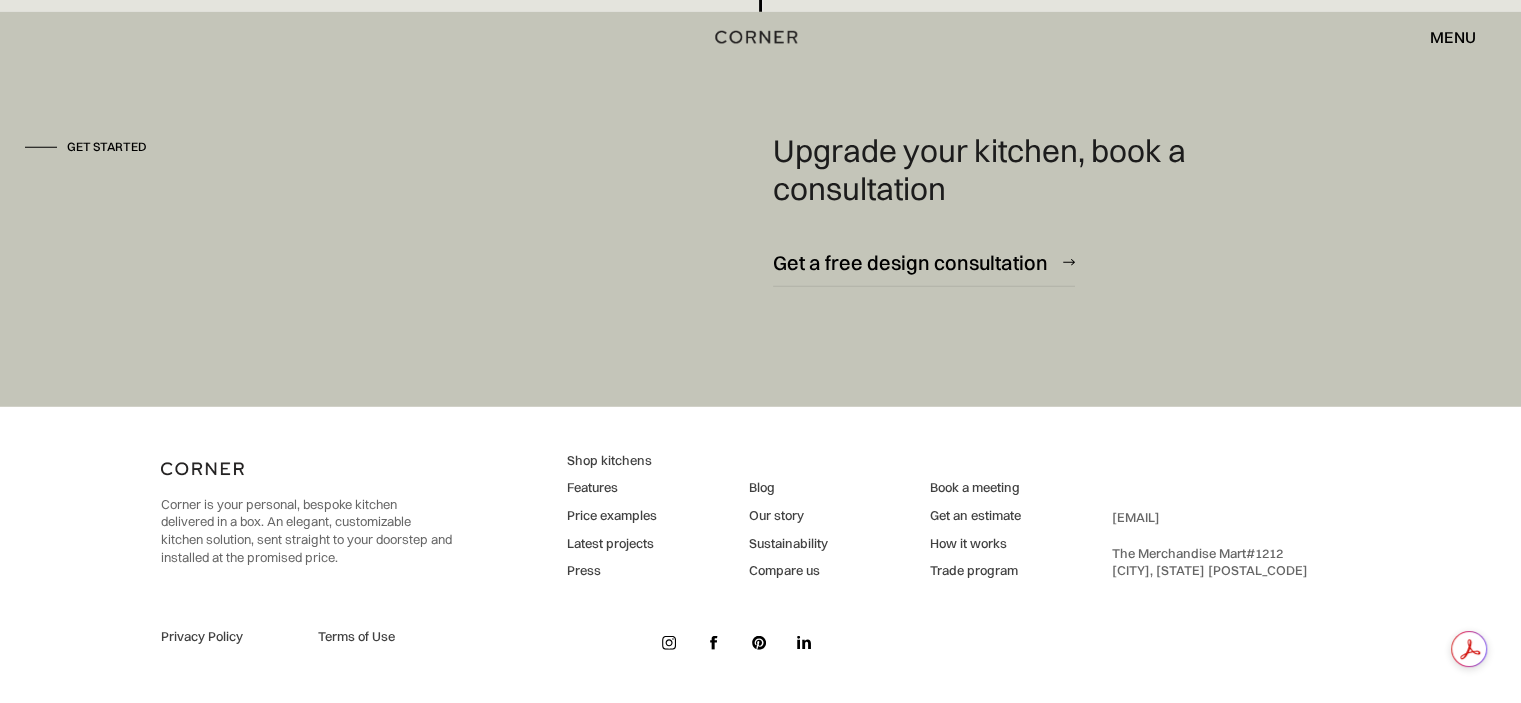 click on "Price examples" at bounding box center (612, 516) 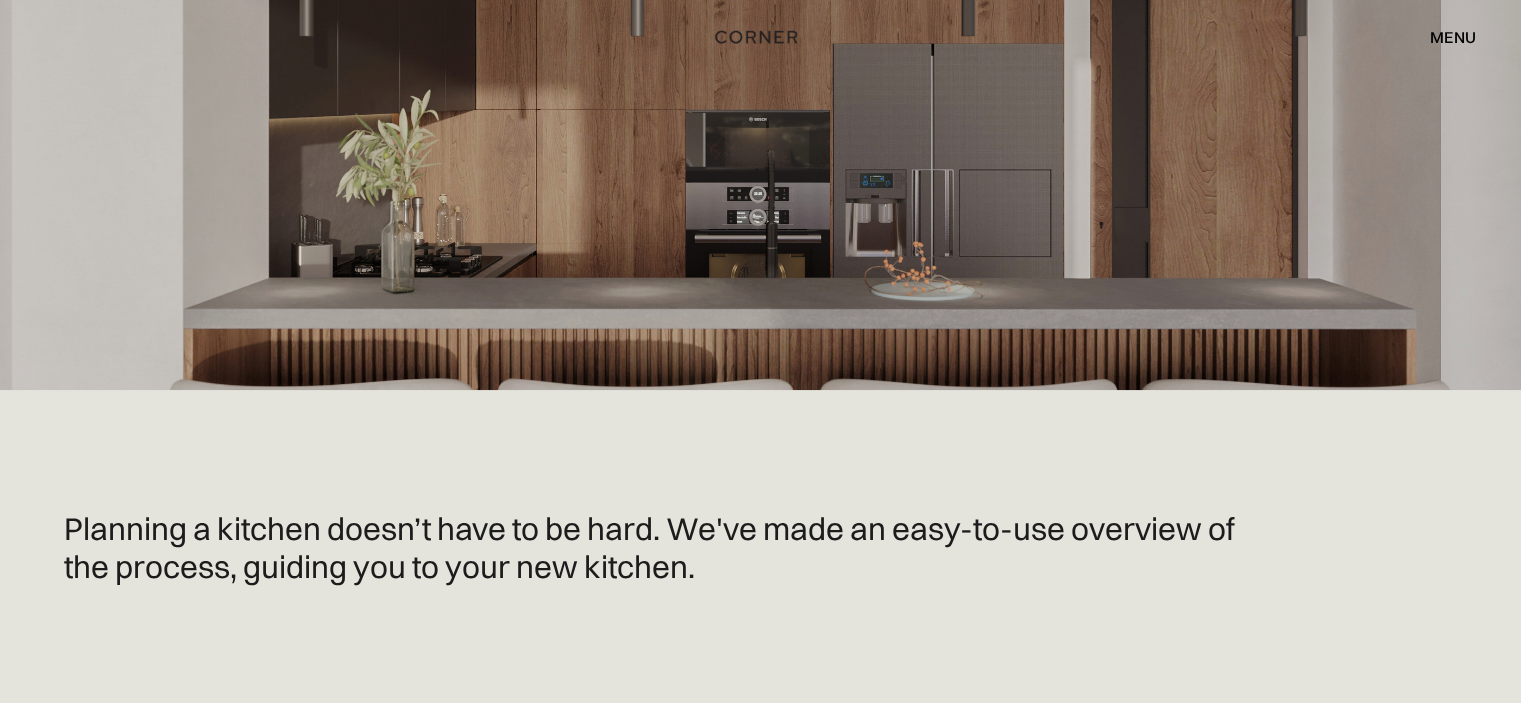 scroll, scrollTop: 0, scrollLeft: 0, axis: both 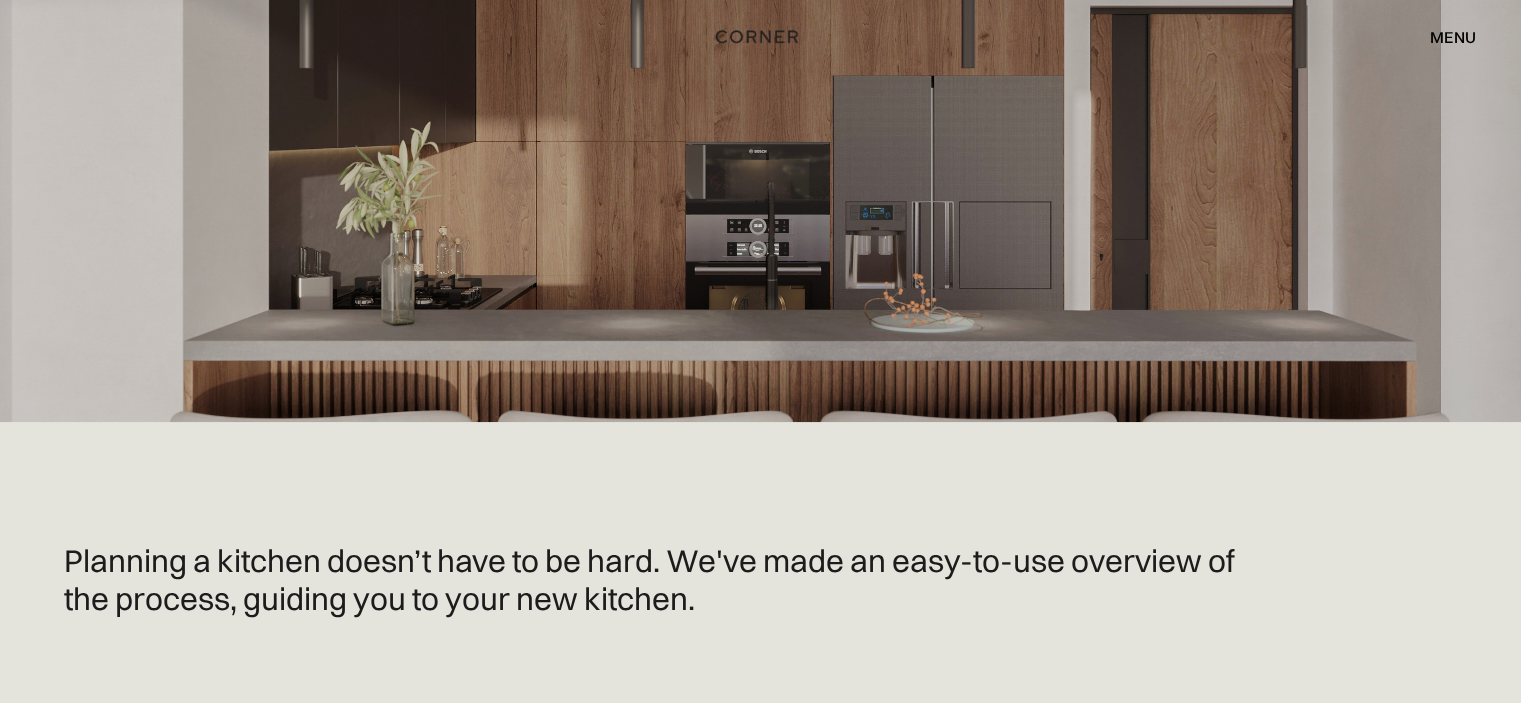 click on "menu" at bounding box center [1453, 37] 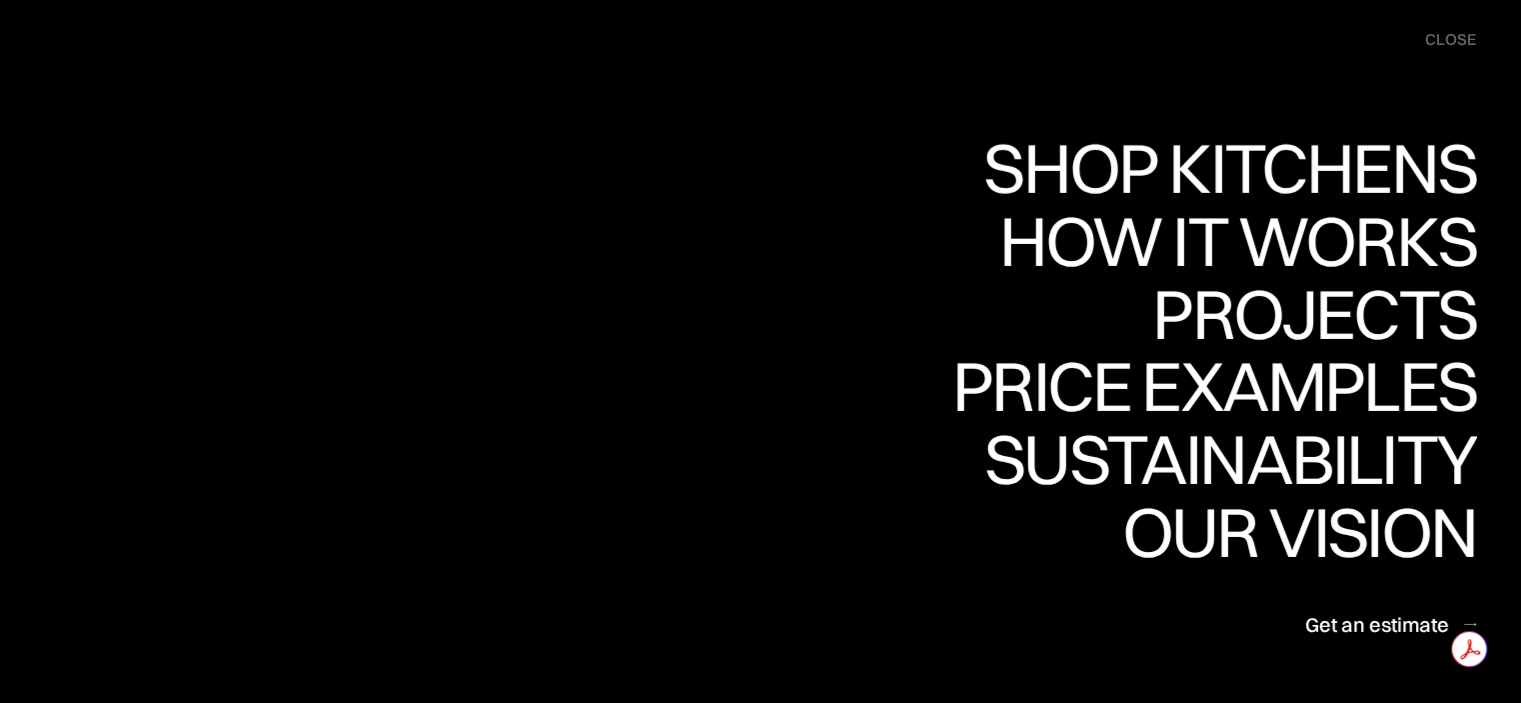 scroll, scrollTop: 400, scrollLeft: 0, axis: vertical 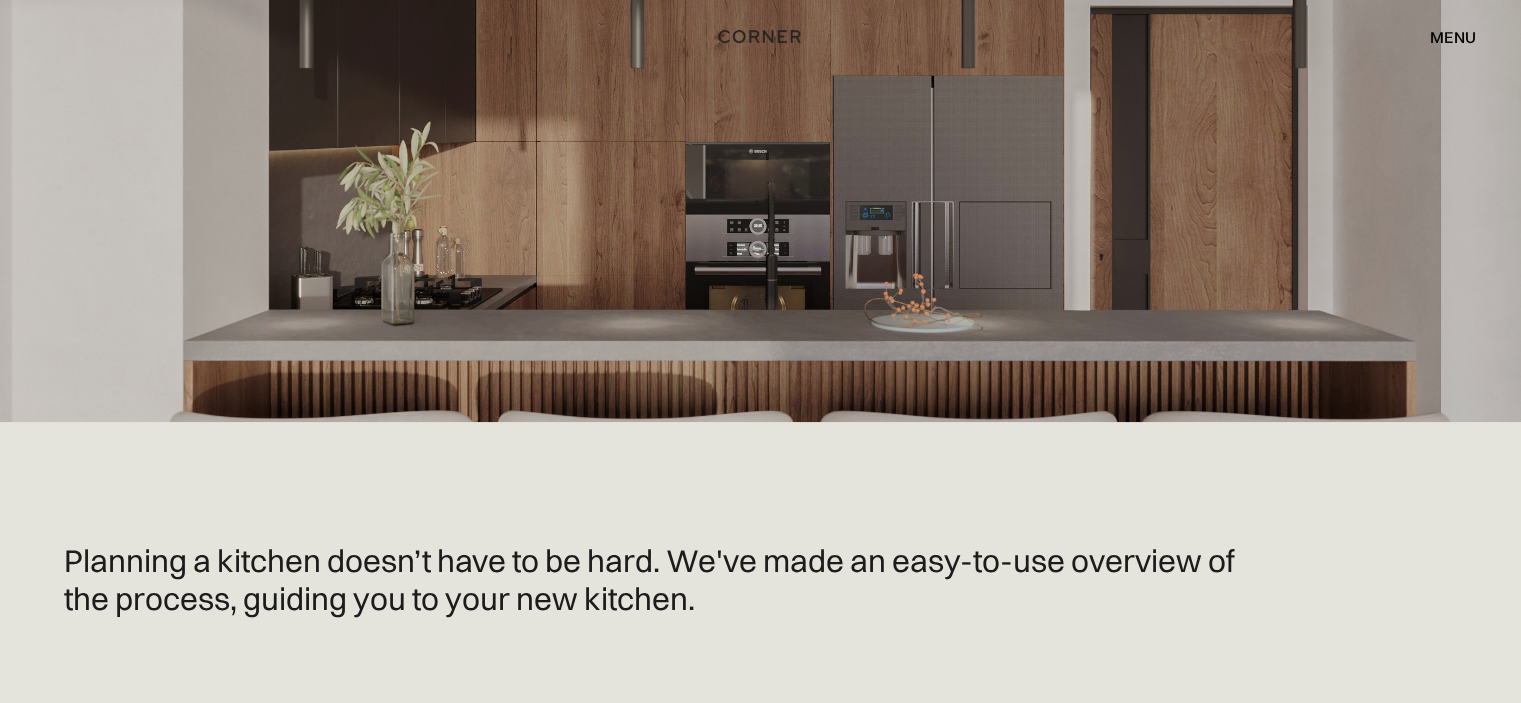 click at bounding box center (760, 36) 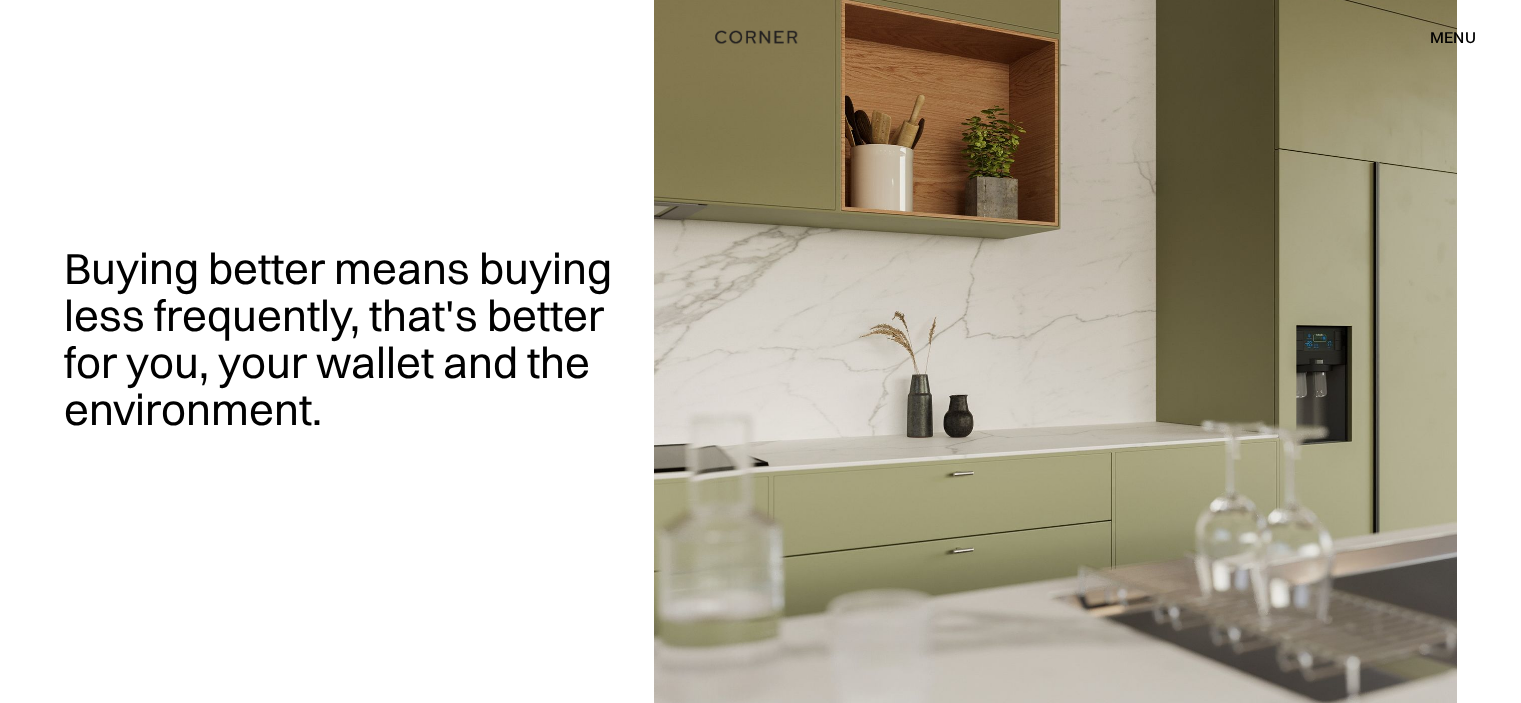 scroll, scrollTop: 0, scrollLeft: 0, axis: both 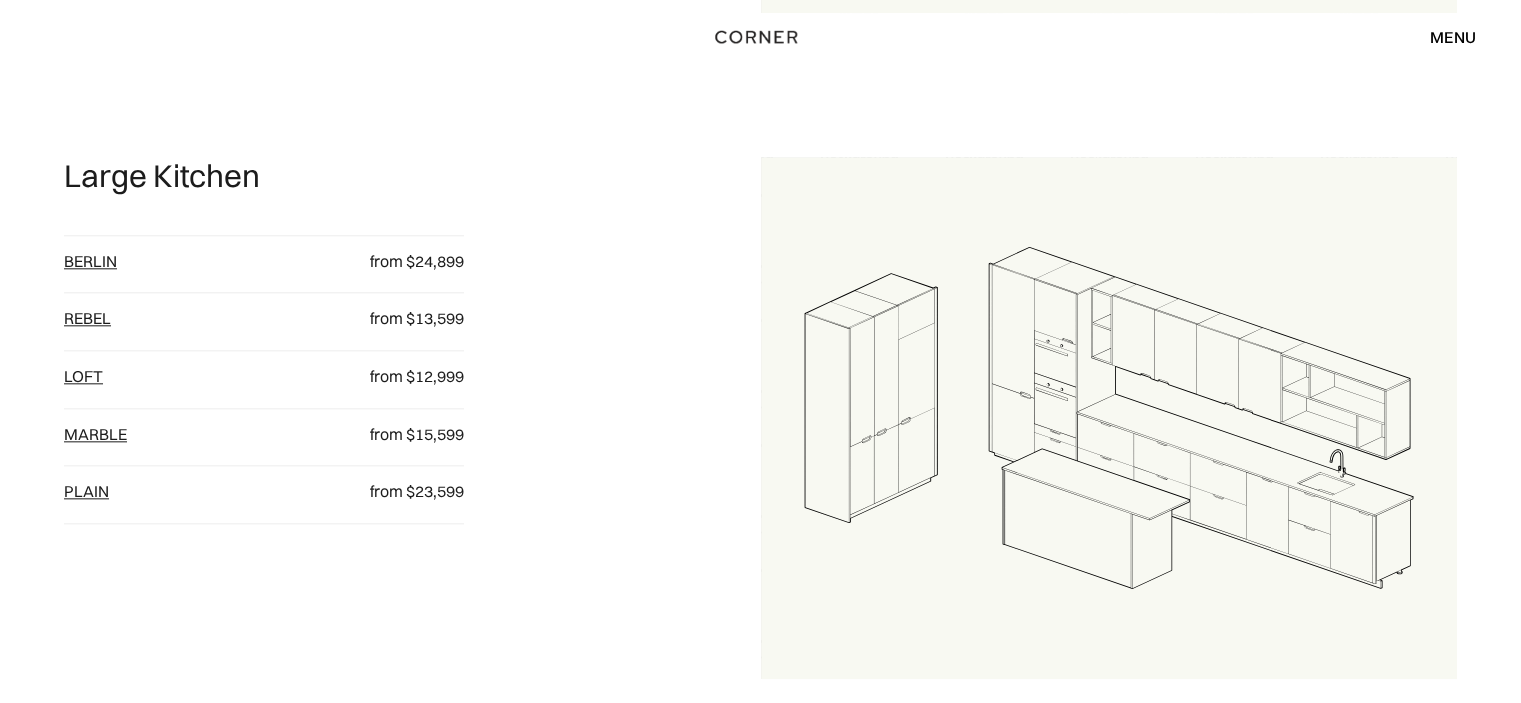 click on "Berlin" at bounding box center (90, 261) 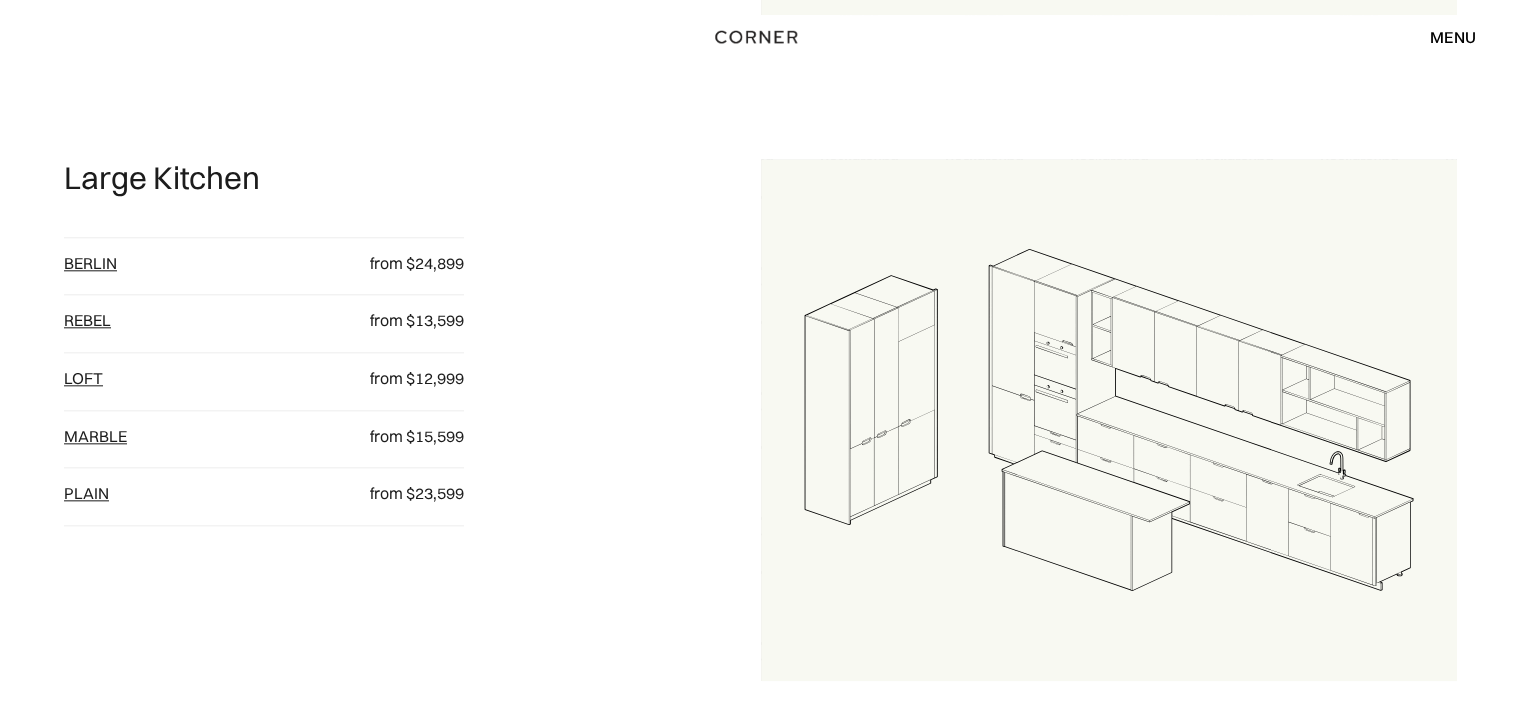 click on "Rebel" at bounding box center [87, 320] 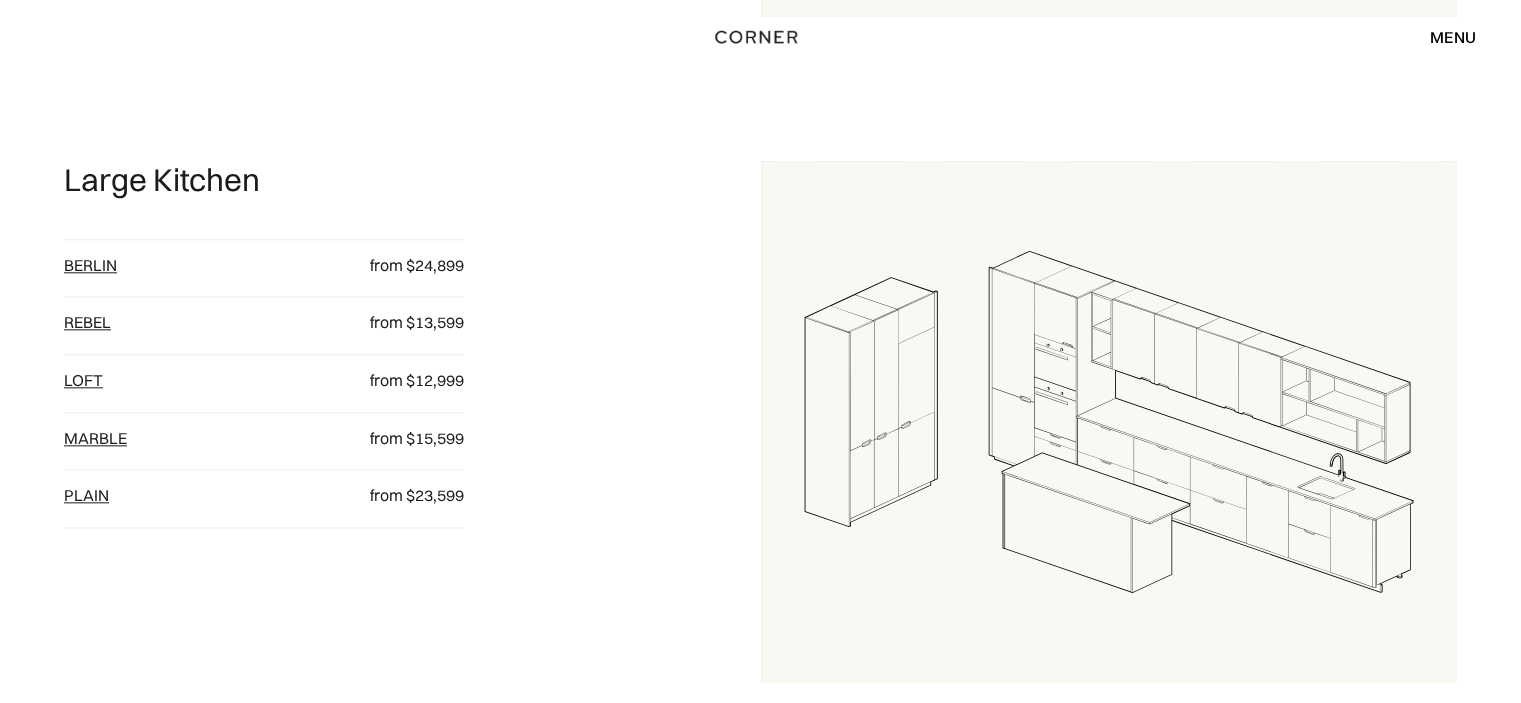 click on "loft" at bounding box center (83, 380) 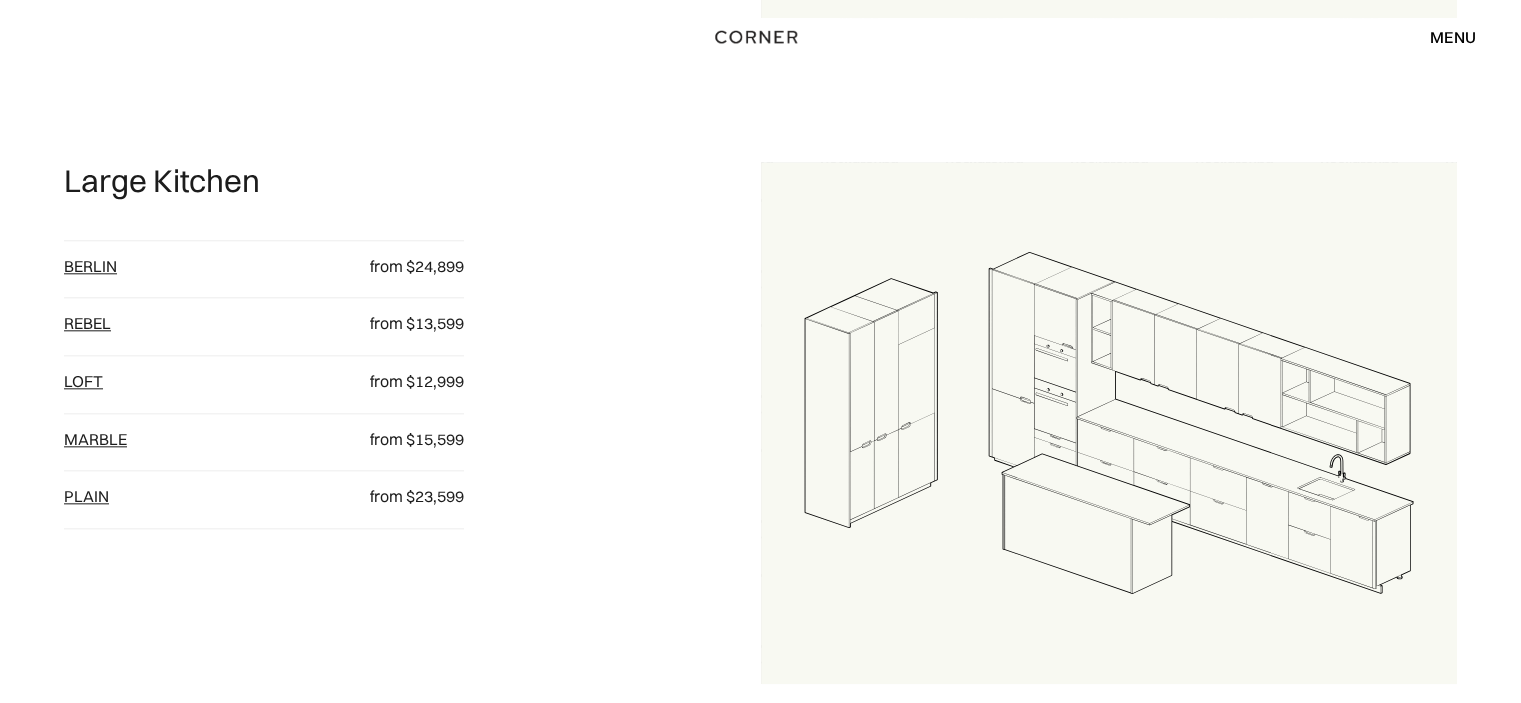 click on "Marble" at bounding box center [95, 439] 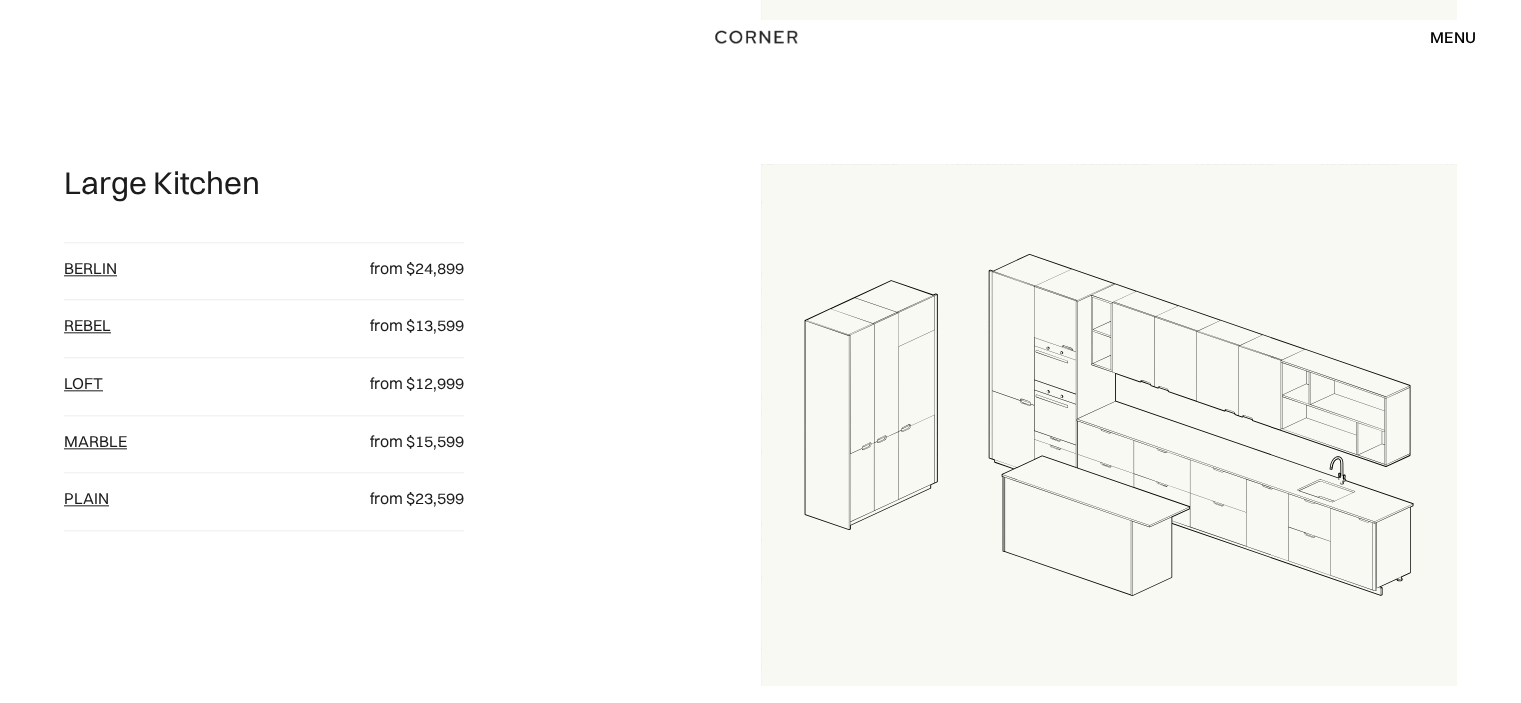 click on "plain" at bounding box center (86, 498) 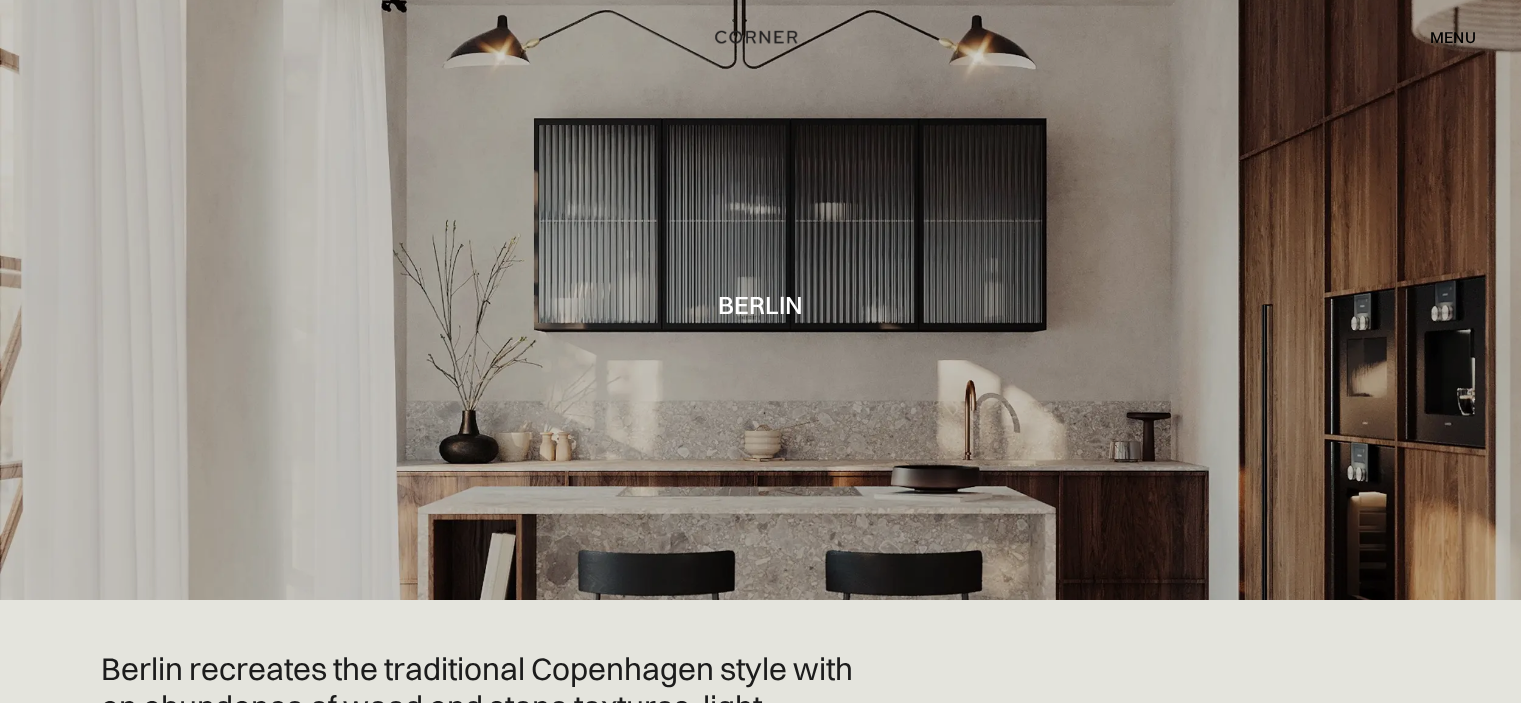 scroll, scrollTop: 0, scrollLeft: 0, axis: both 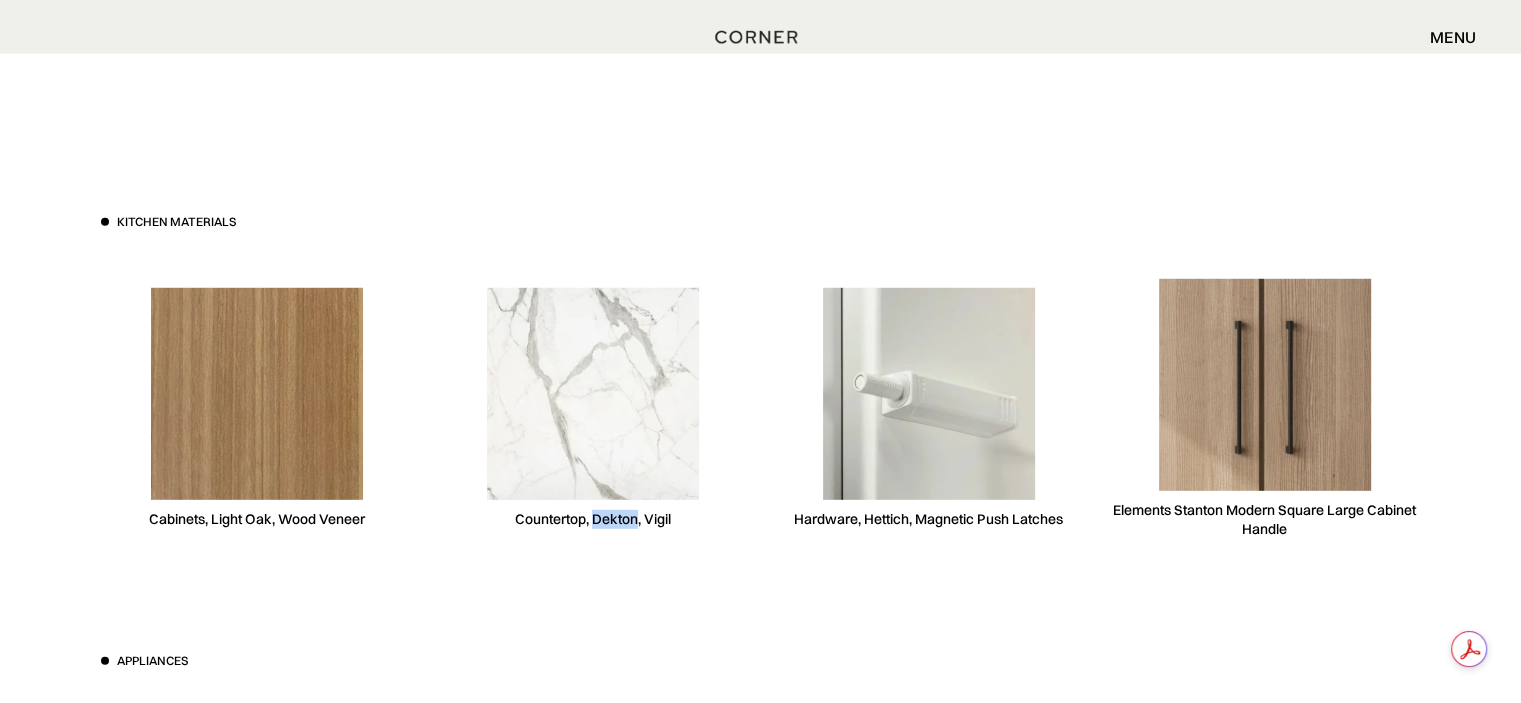 drag, startPoint x: 591, startPoint y: 553, endPoint x: 635, endPoint y: 553, distance: 44 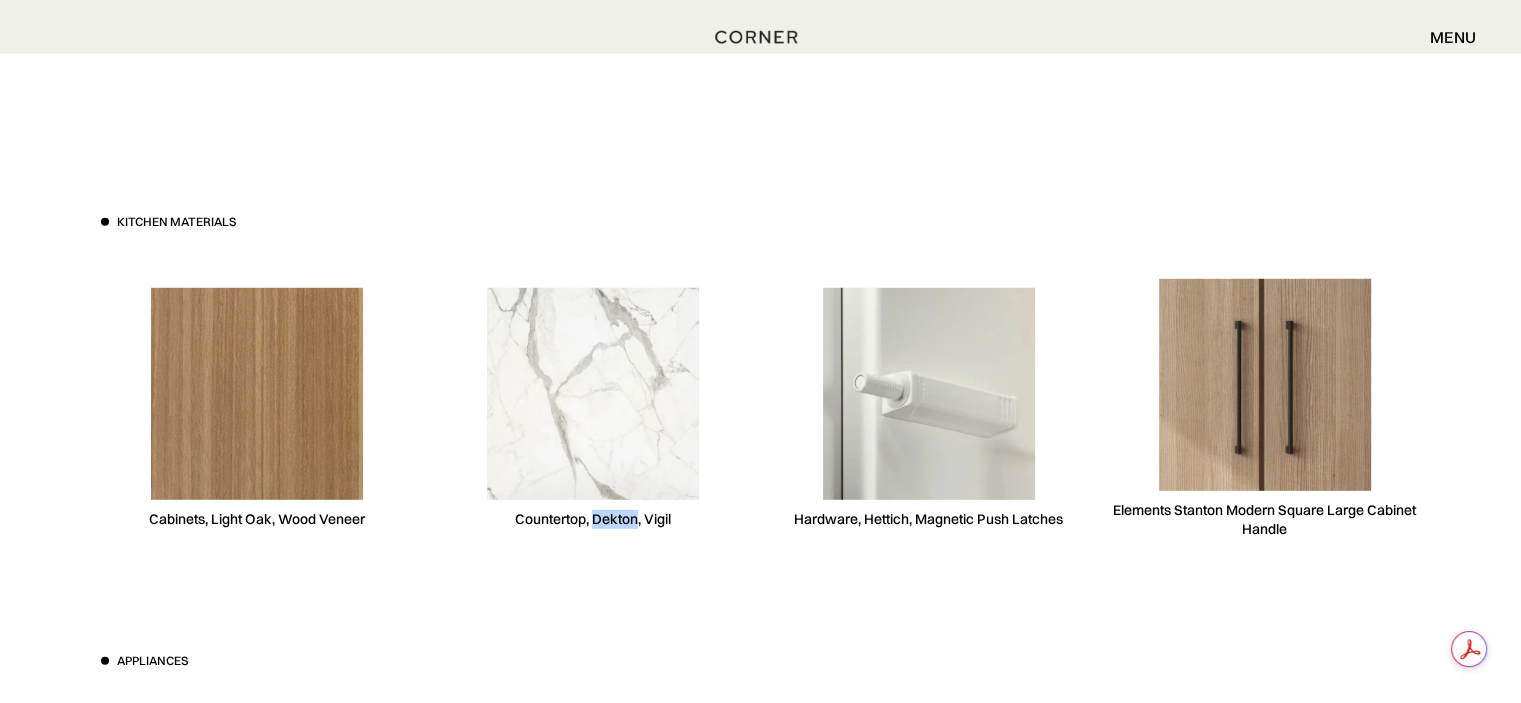 click at bounding box center (257, 394) 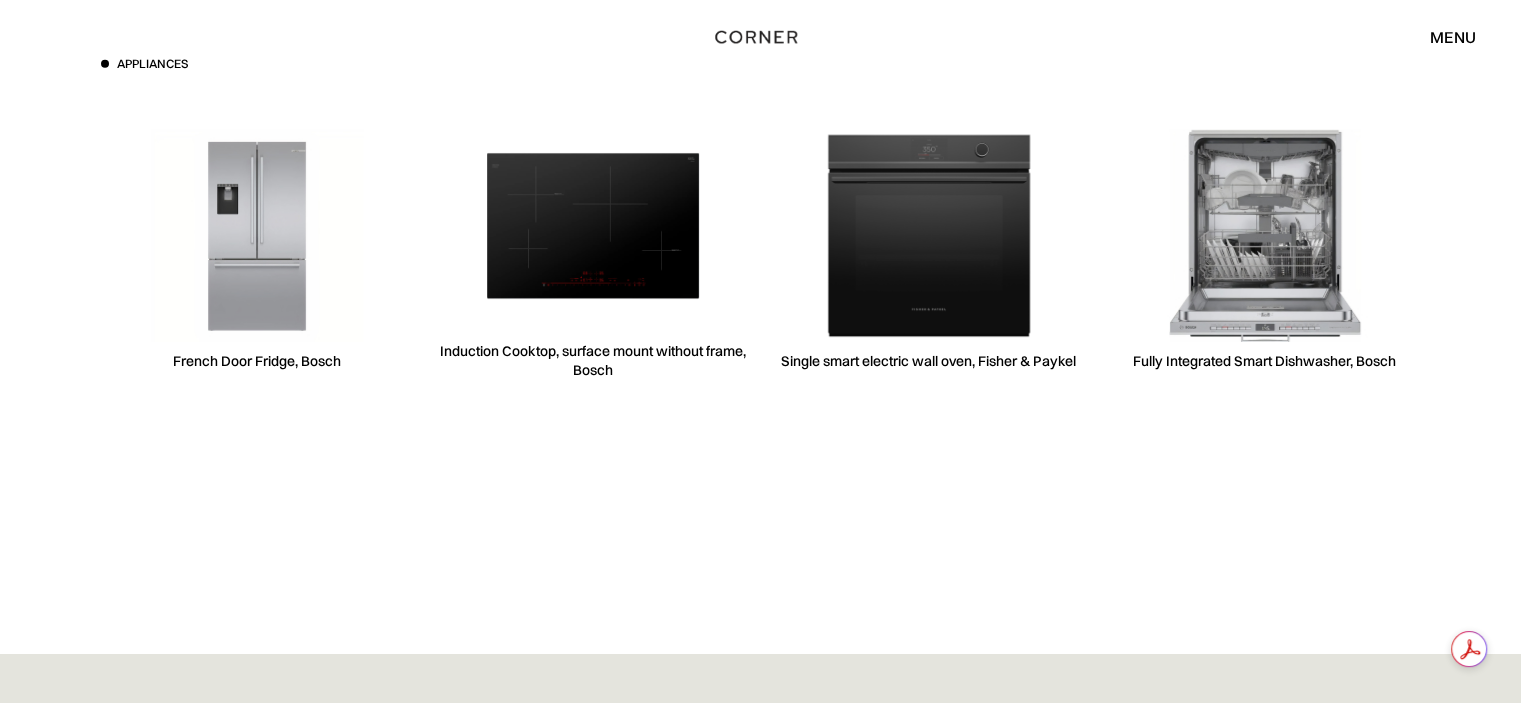 scroll, scrollTop: 6300, scrollLeft: 0, axis: vertical 